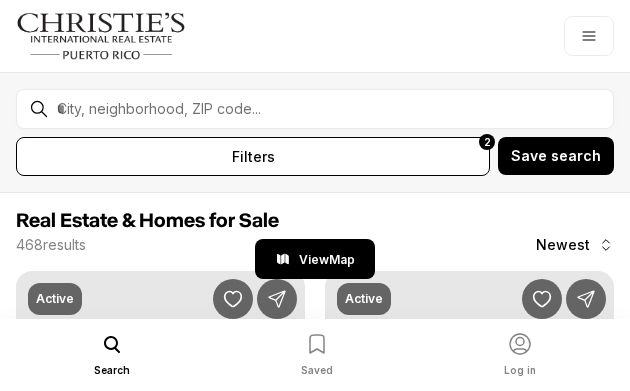 scroll, scrollTop: 0, scrollLeft: 0, axis: both 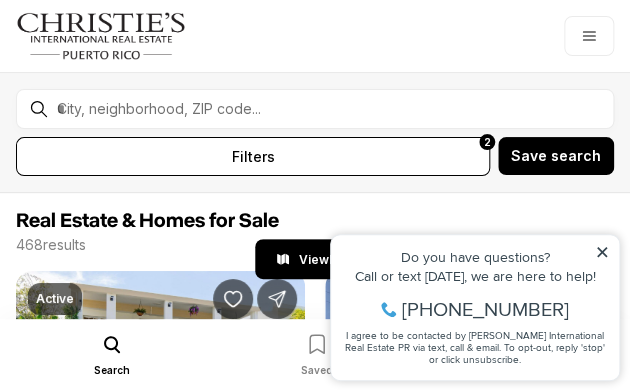 click 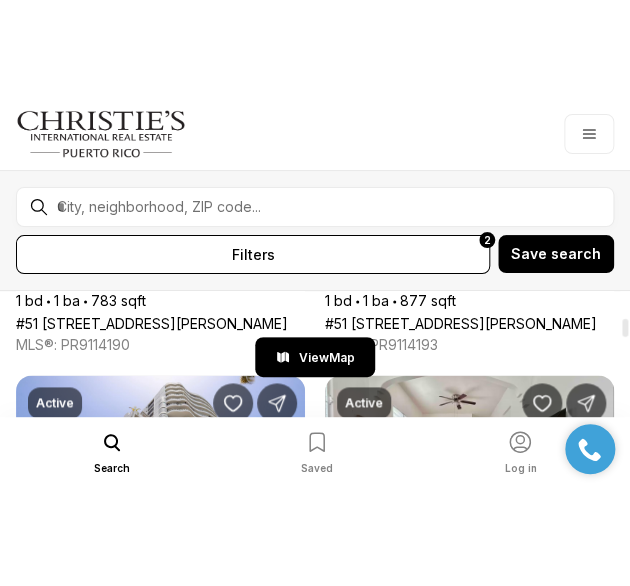 scroll, scrollTop: 591, scrollLeft: 0, axis: vertical 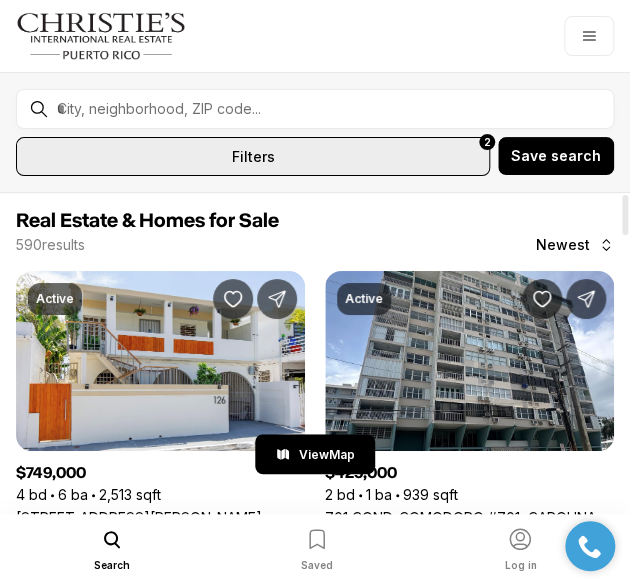 click on "For sale Any price All property types All beds All baths All filters 2 Save search" at bounding box center (315, 132) 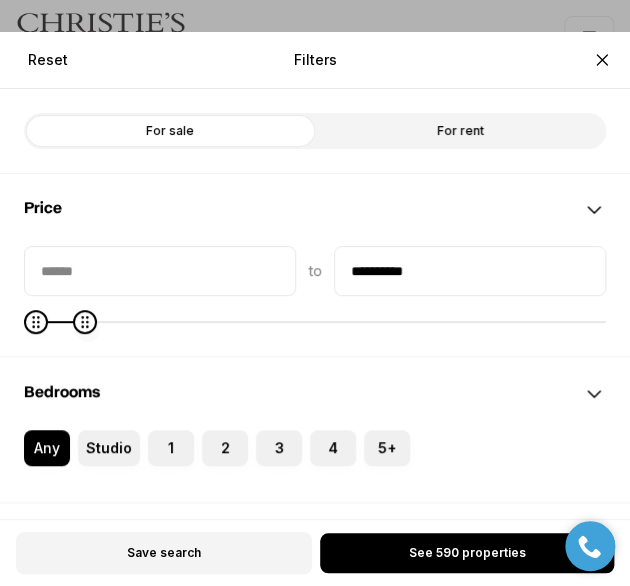 click 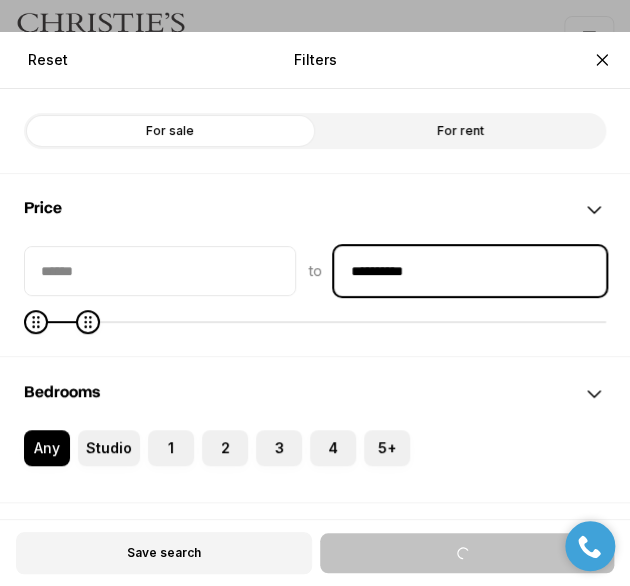 drag, startPoint x: 442, startPoint y: 275, endPoint x: 276, endPoint y: 274, distance: 166.003 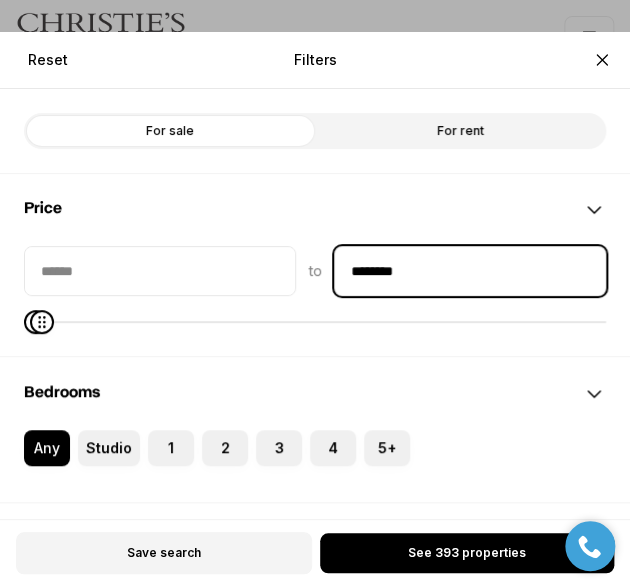 type on "********" 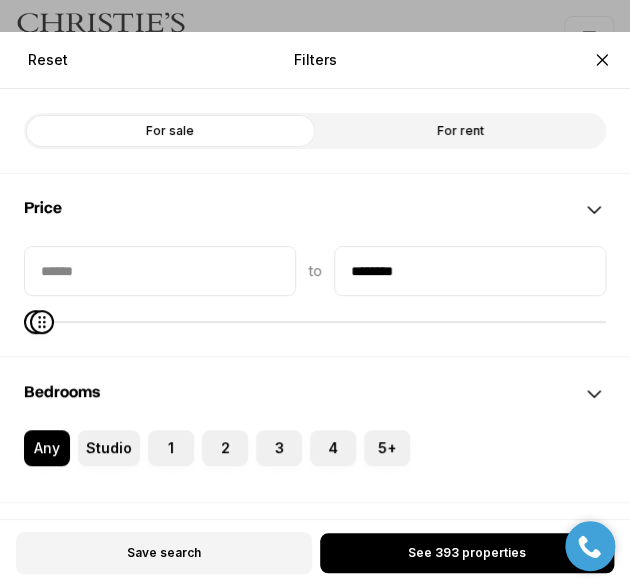 click on "Any Studio 1 2 3 4 5+" at bounding box center (327, 448) 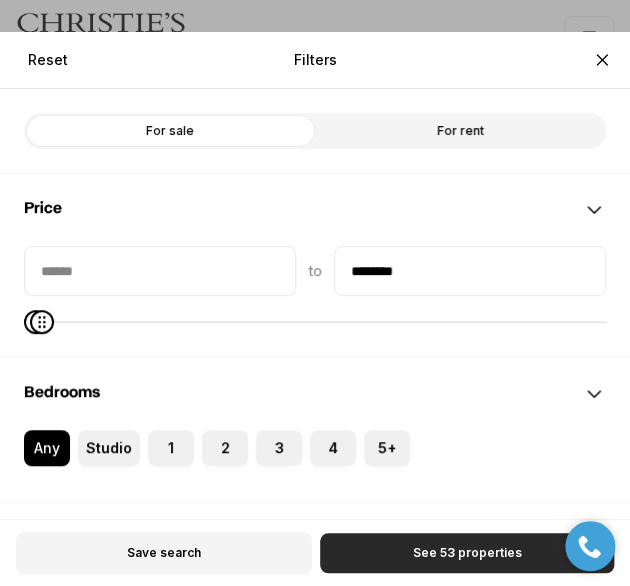 click on "See 53 properties" at bounding box center [466, 553] 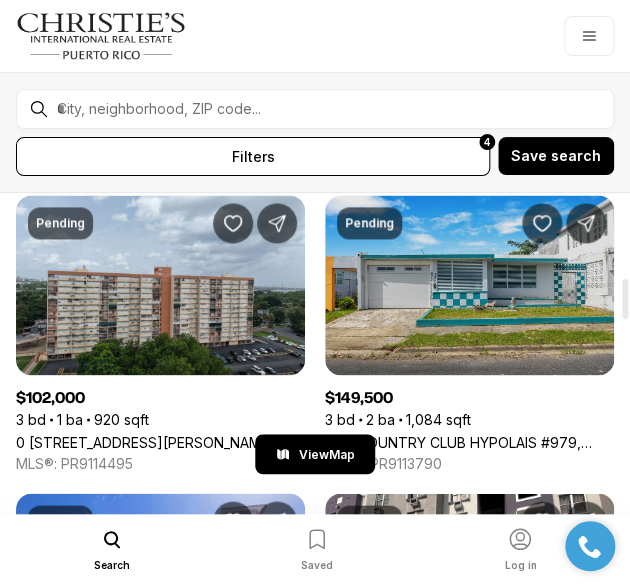 scroll, scrollTop: 673, scrollLeft: 0, axis: vertical 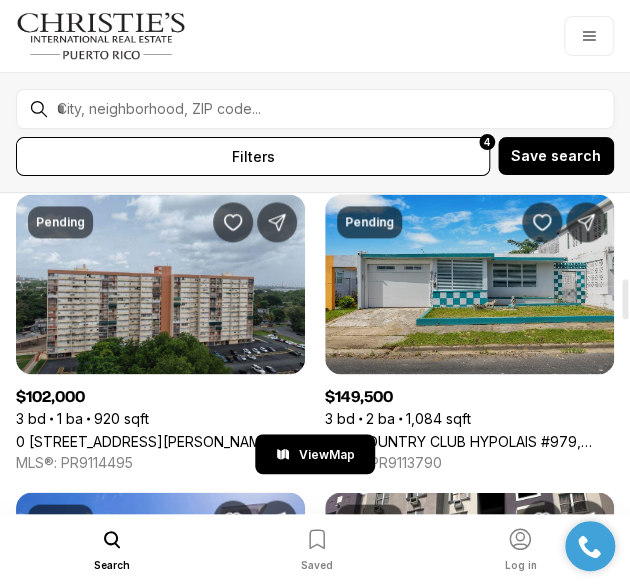 click on "URB COUNTRY CLUB HYPOLAIS #979, SAN JUAN PR, 00924" at bounding box center [469, 440] 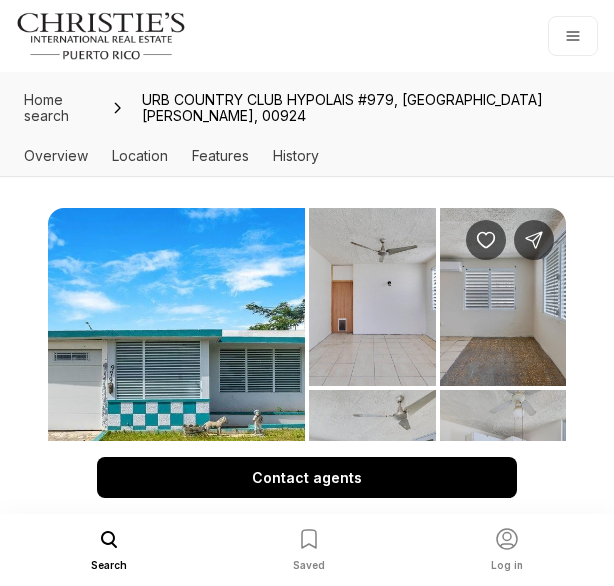 scroll, scrollTop: 0, scrollLeft: 0, axis: both 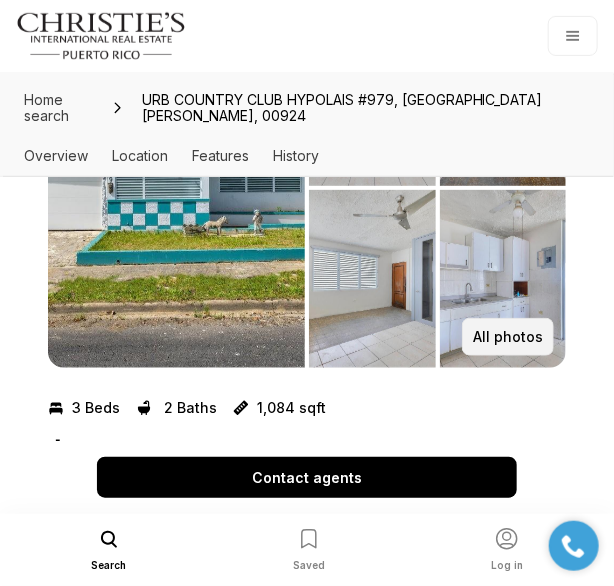 click on "All photos" at bounding box center (508, 337) 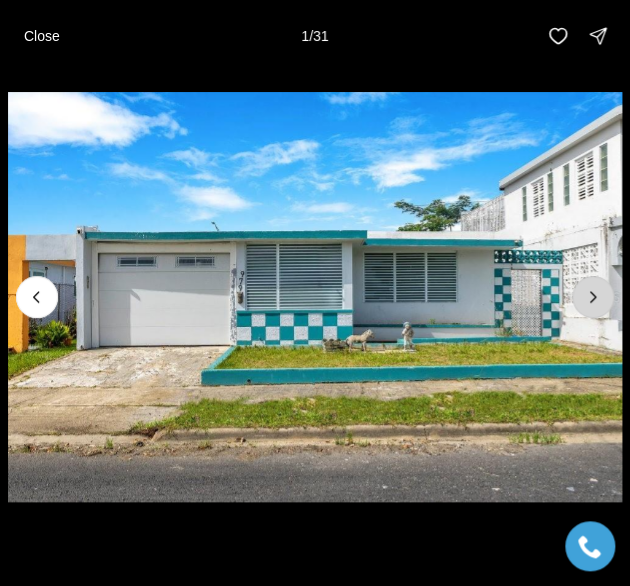 click 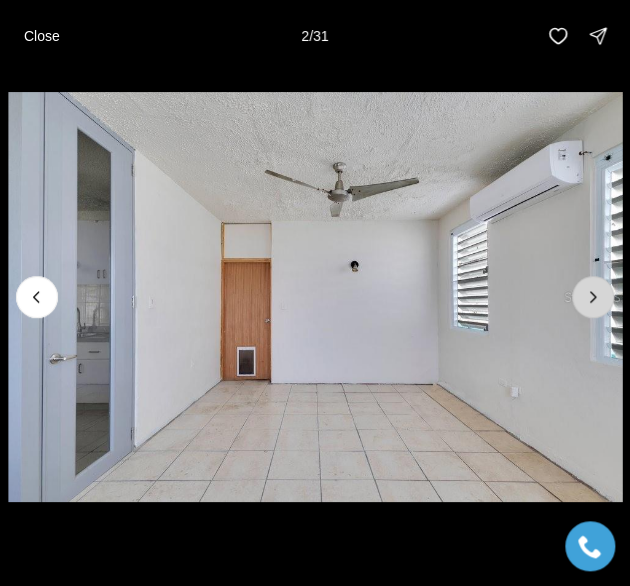 click at bounding box center (593, 297) 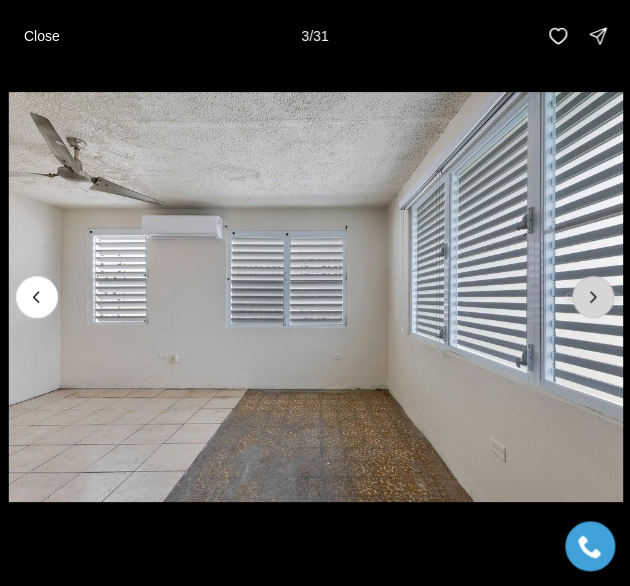 click at bounding box center (593, 297) 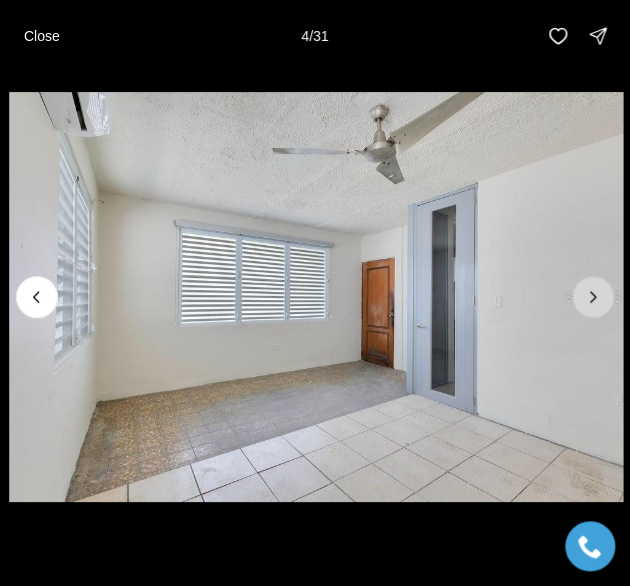 click at bounding box center [593, 297] 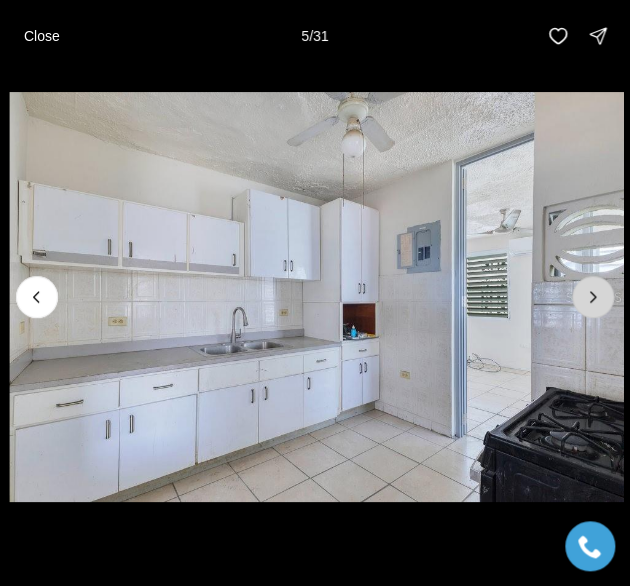 click 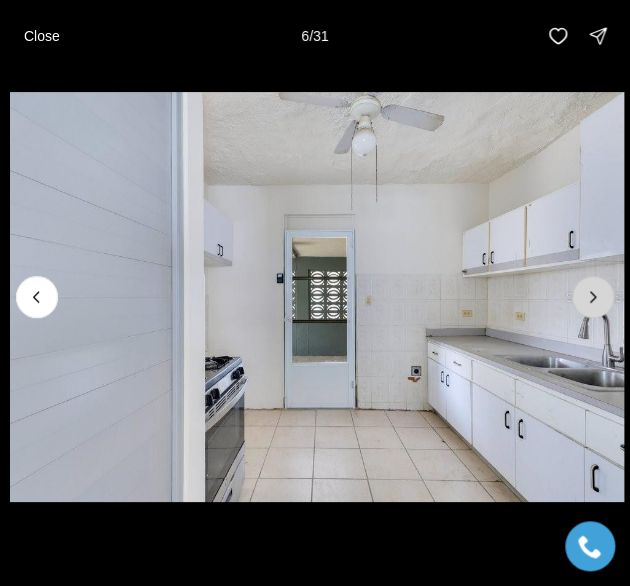 click 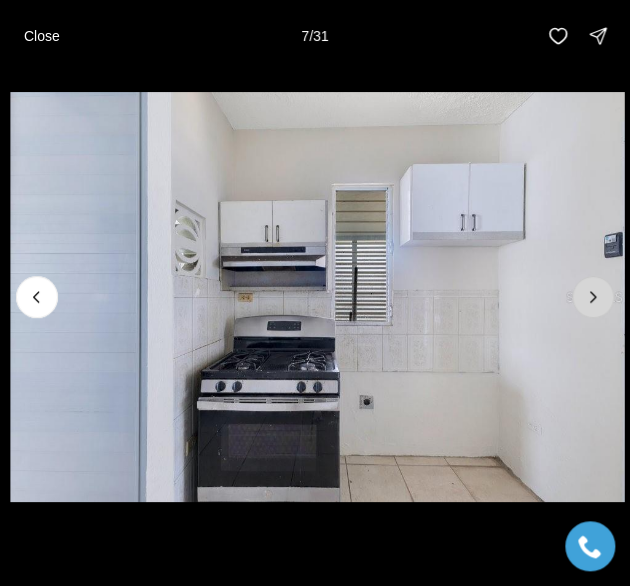 click 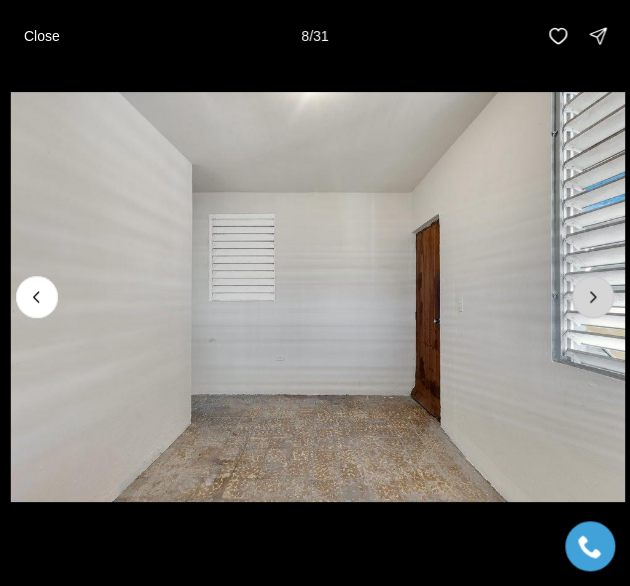 click 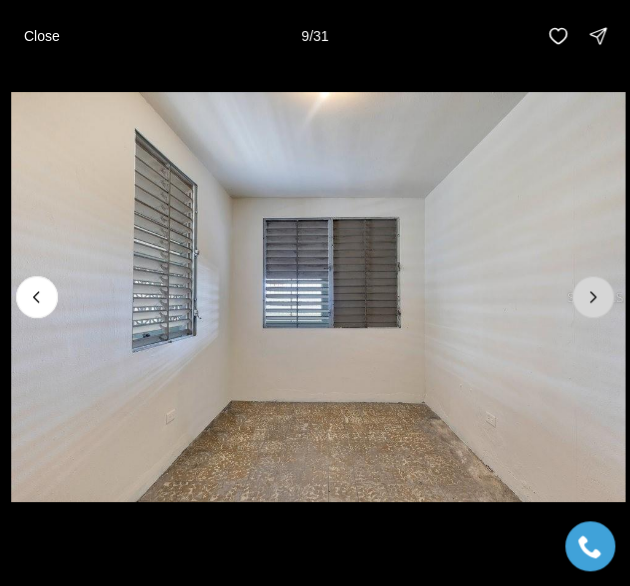 click 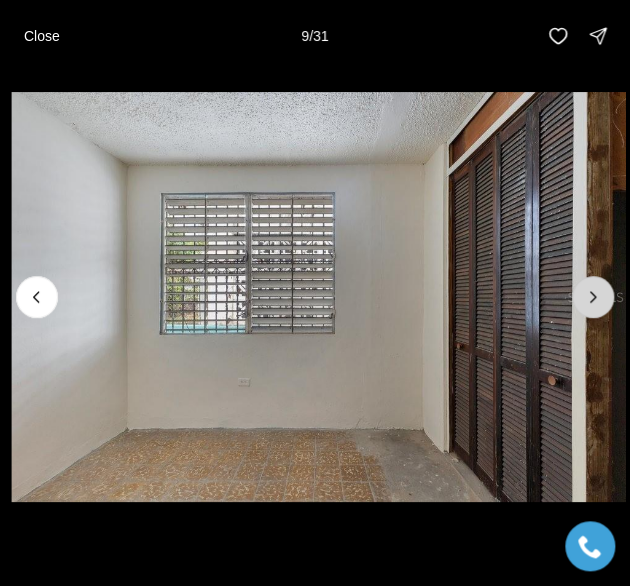 click 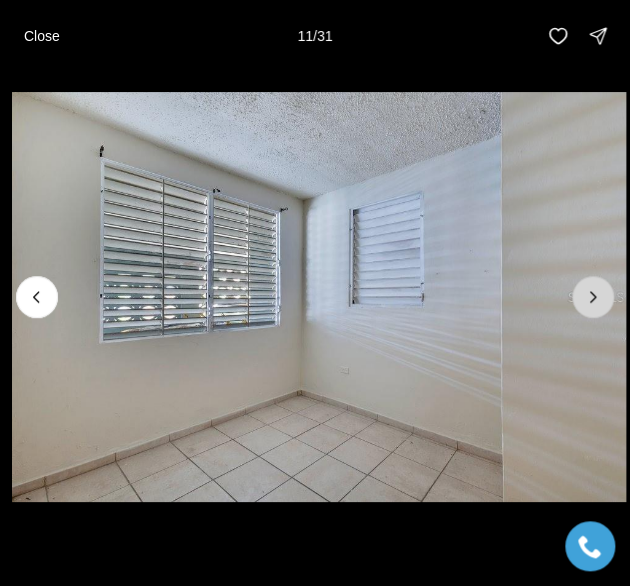 click 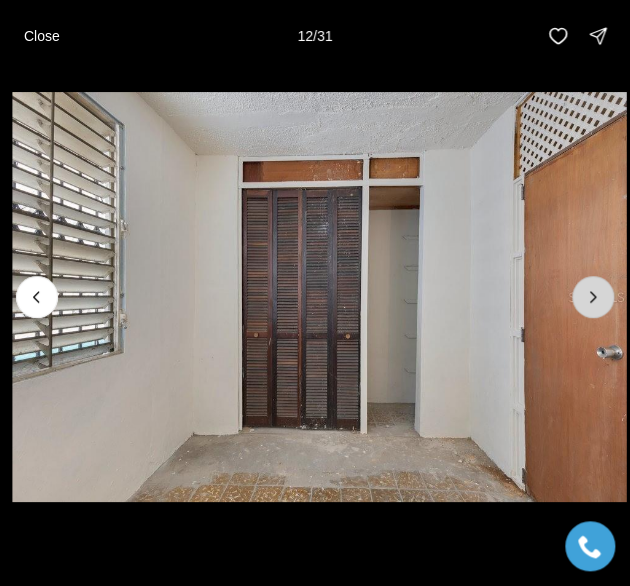 click 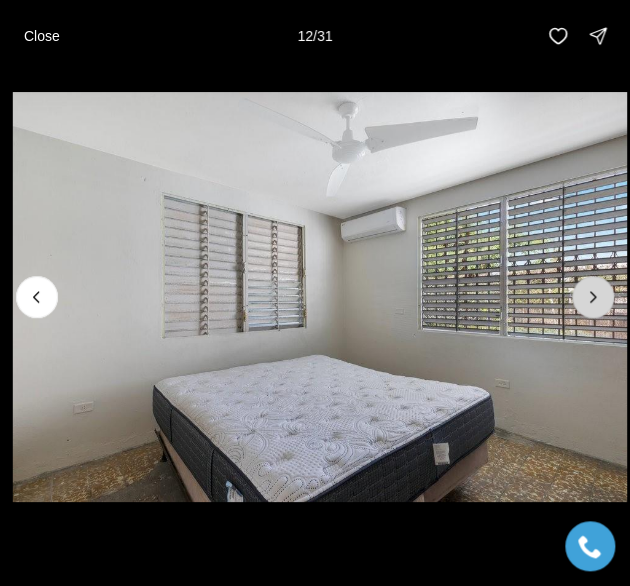 click 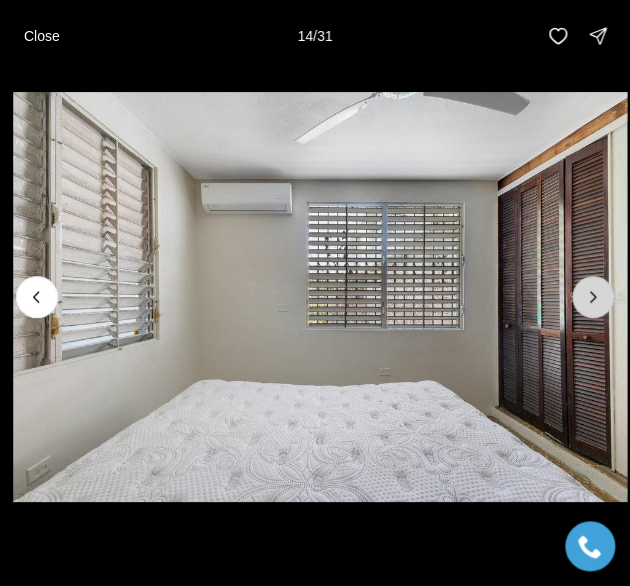 click 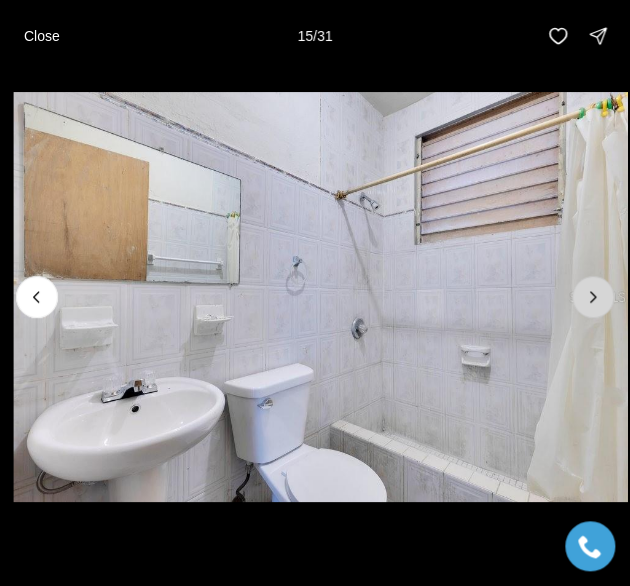 click 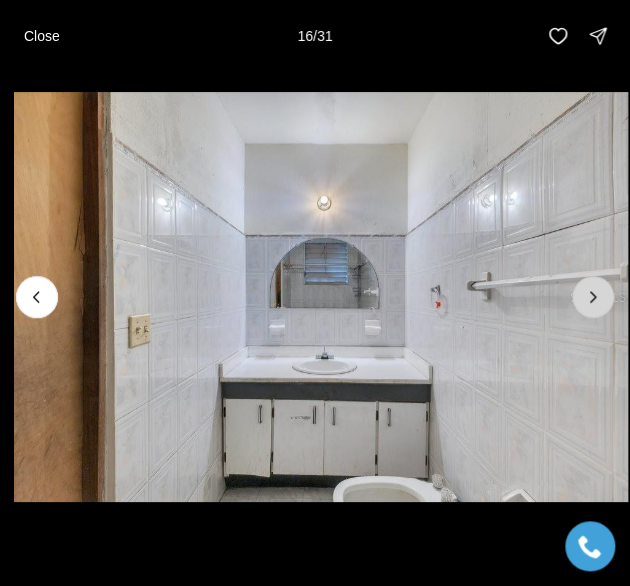 click 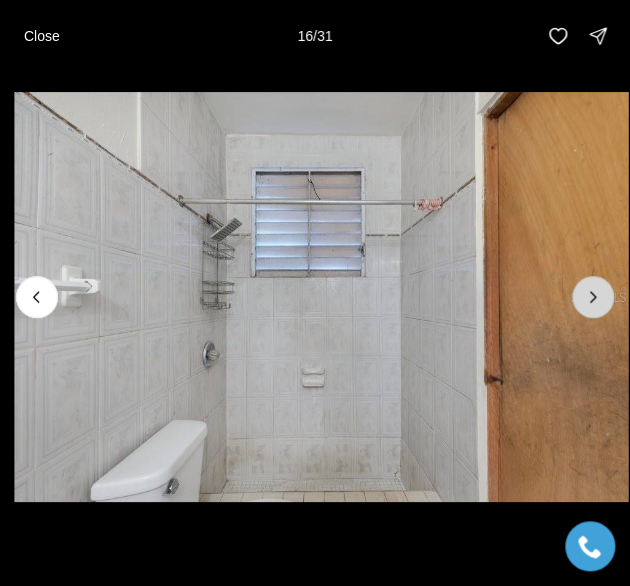 click 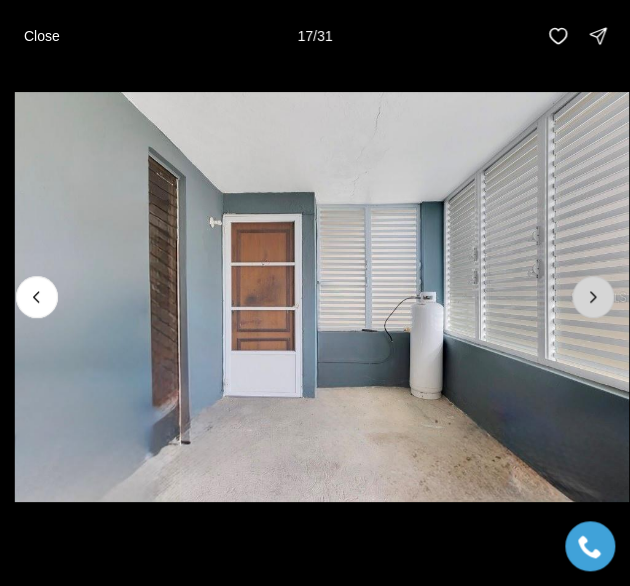click 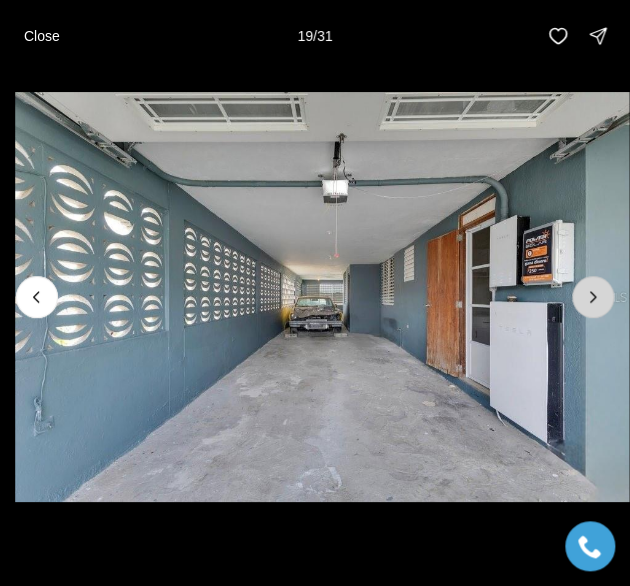 click 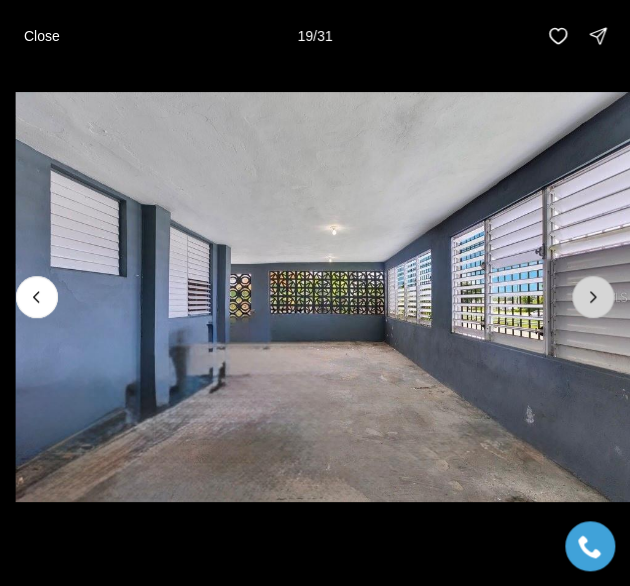 click 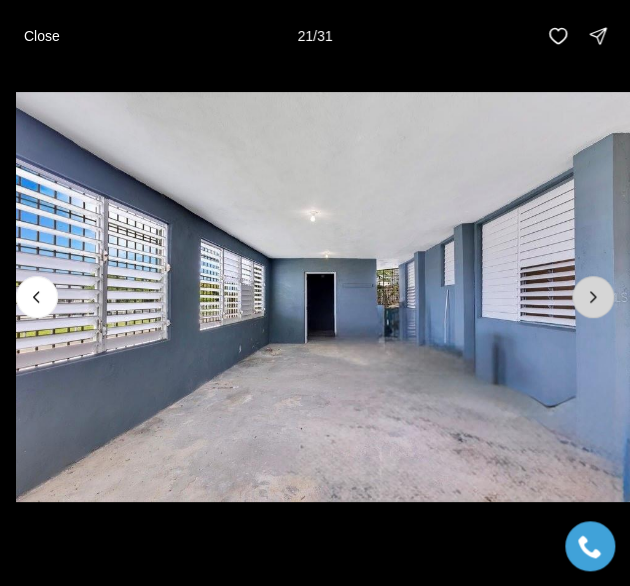 click 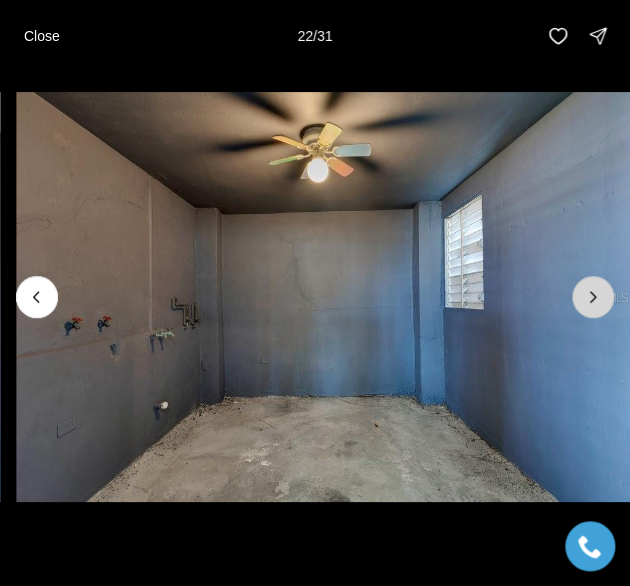 click 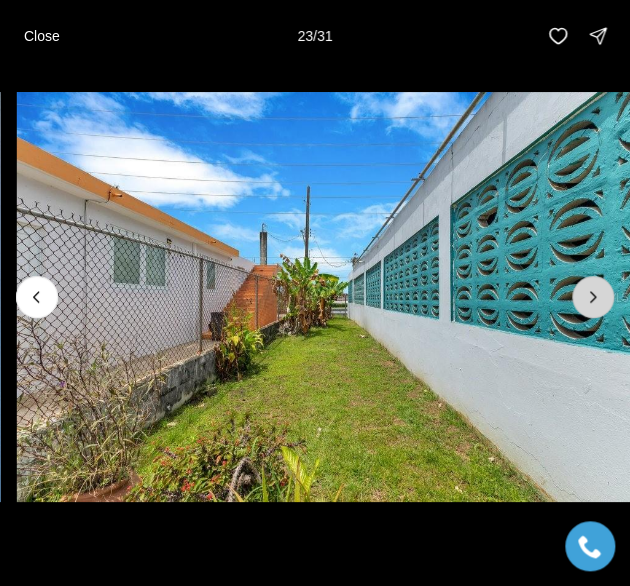click 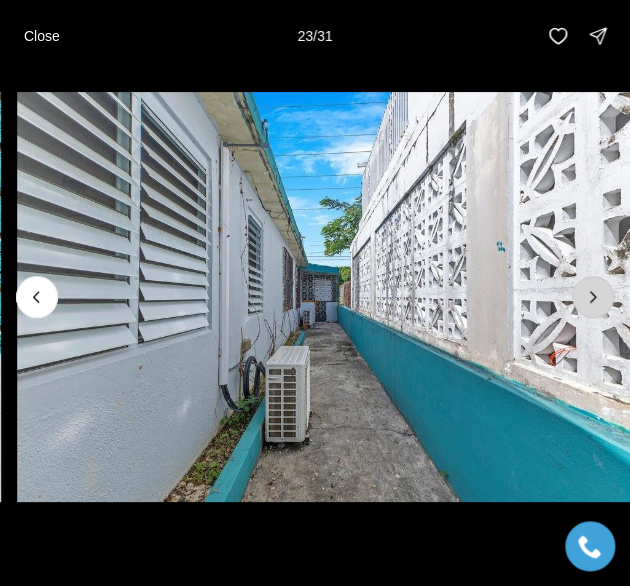 click 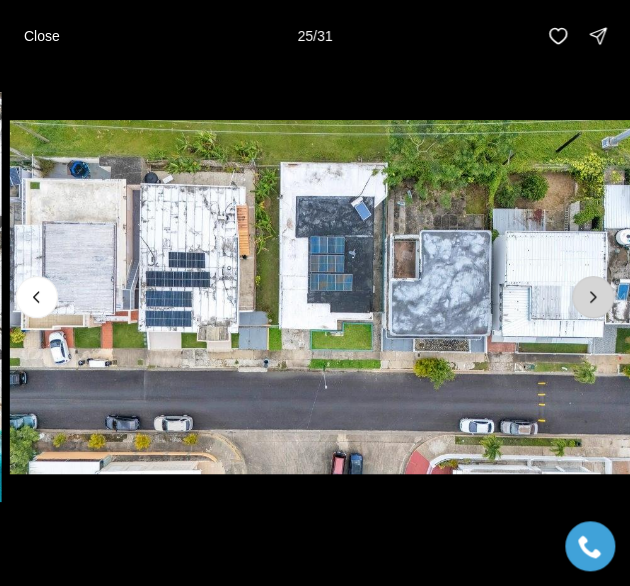 click 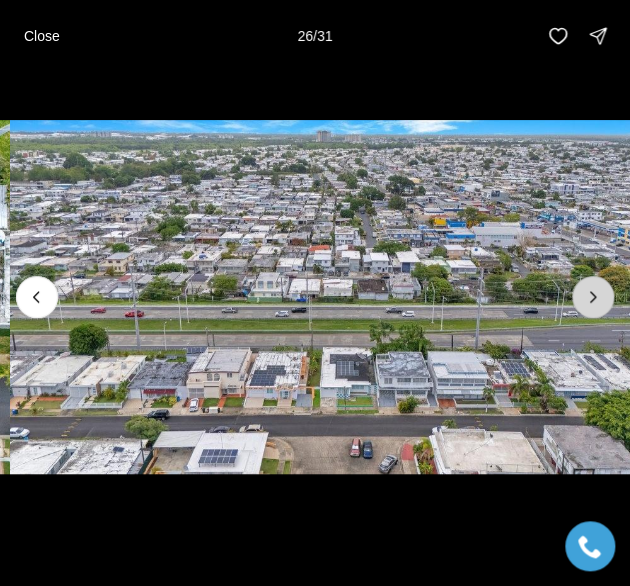click 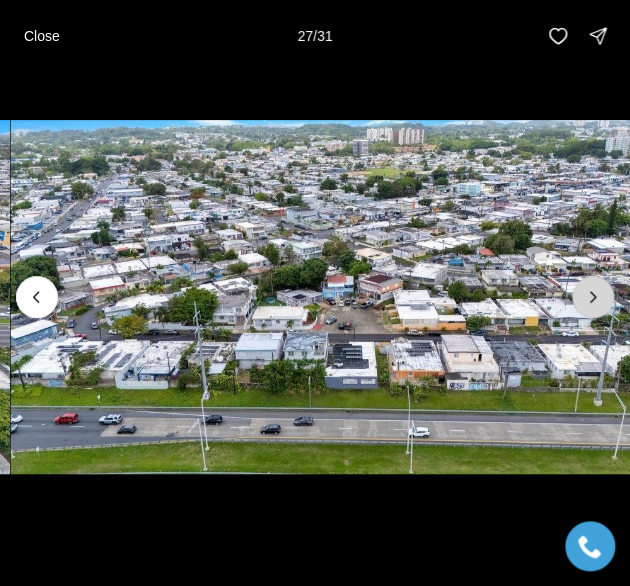 click 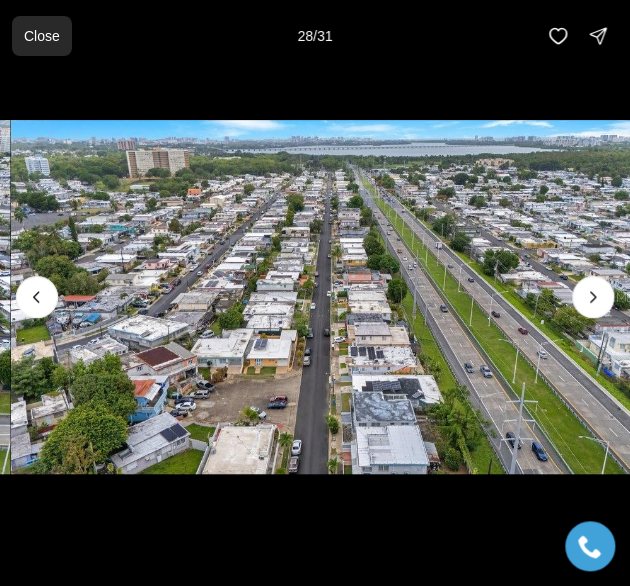 click on "Close" at bounding box center (42, 36) 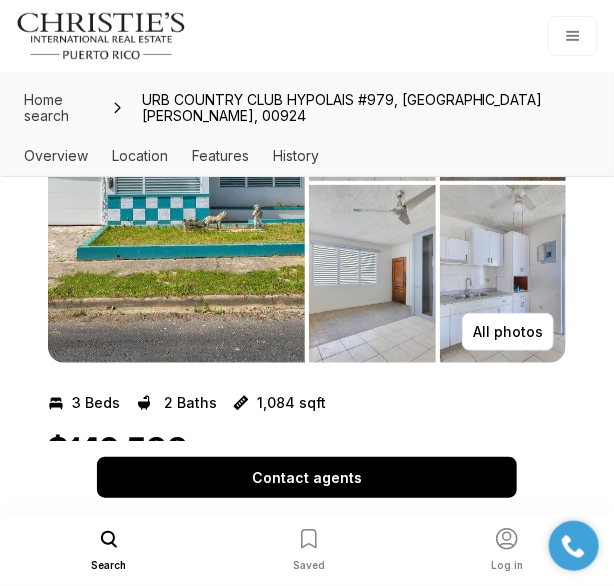 scroll, scrollTop: 0, scrollLeft: 0, axis: both 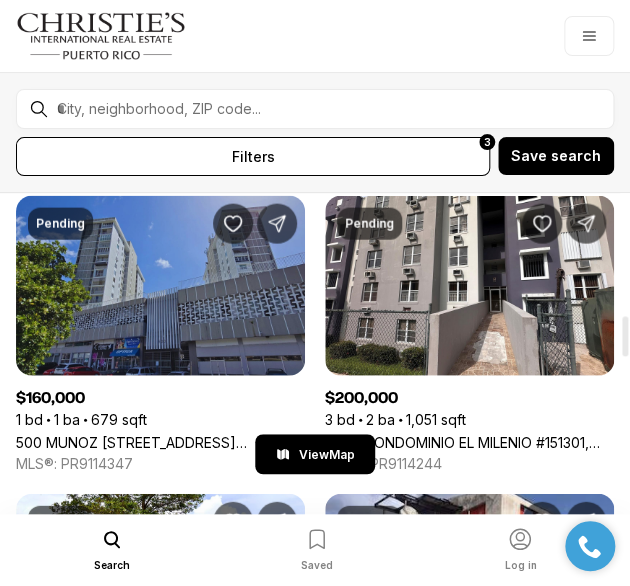 click on "500 MUNOZ [STREET_ADDRESS][PERSON_NAME]" at bounding box center [160, 441] 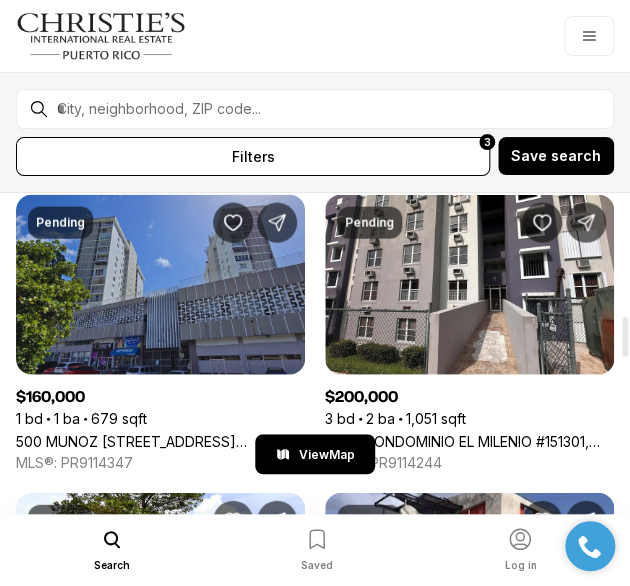 scroll, scrollTop: 972, scrollLeft: 0, axis: vertical 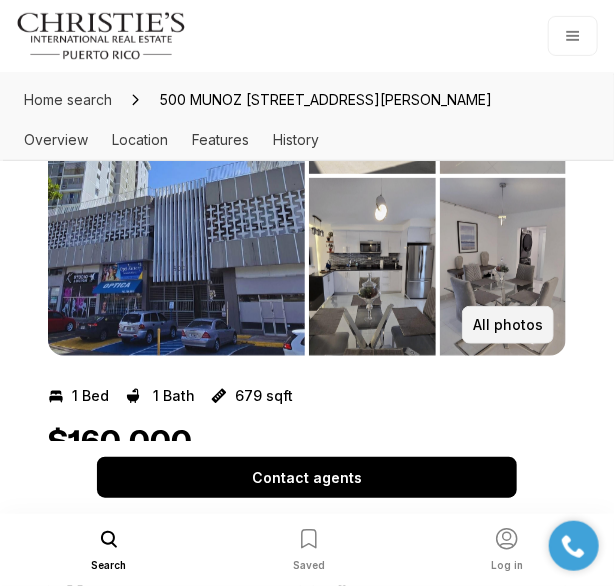 click on "All photos" at bounding box center [508, 325] 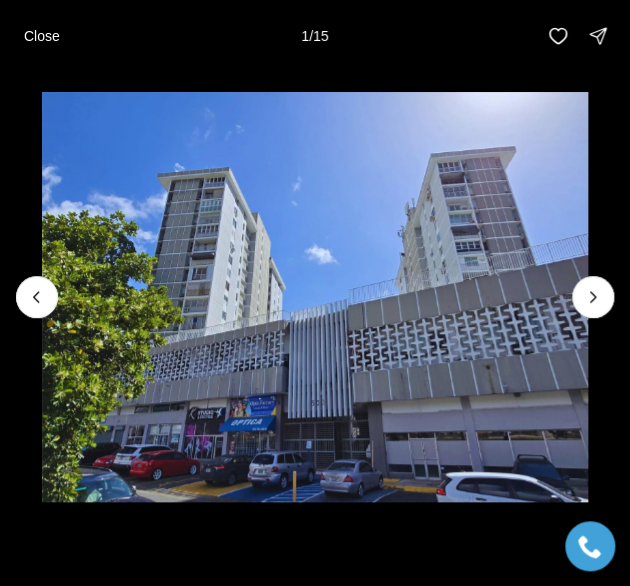 click at bounding box center (315, 297) 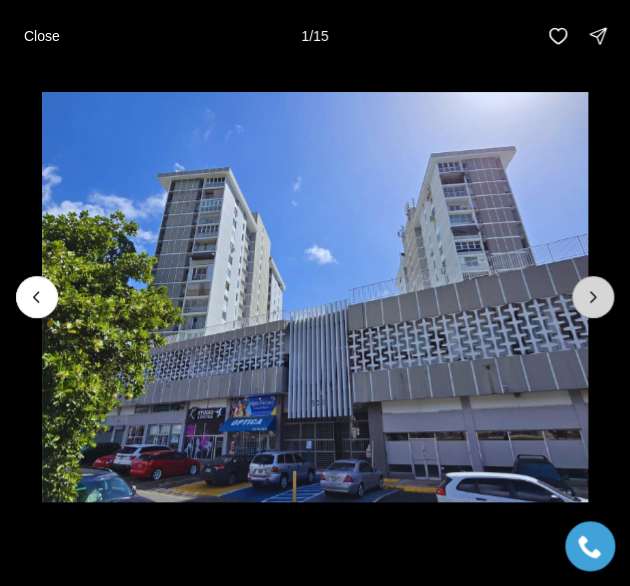click 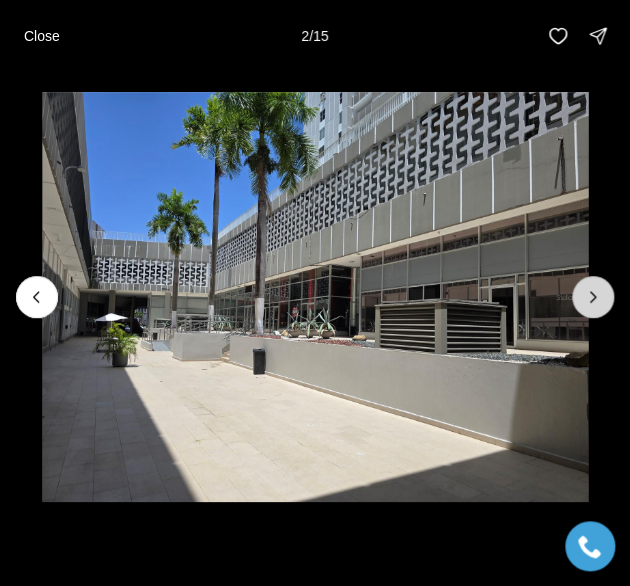 click 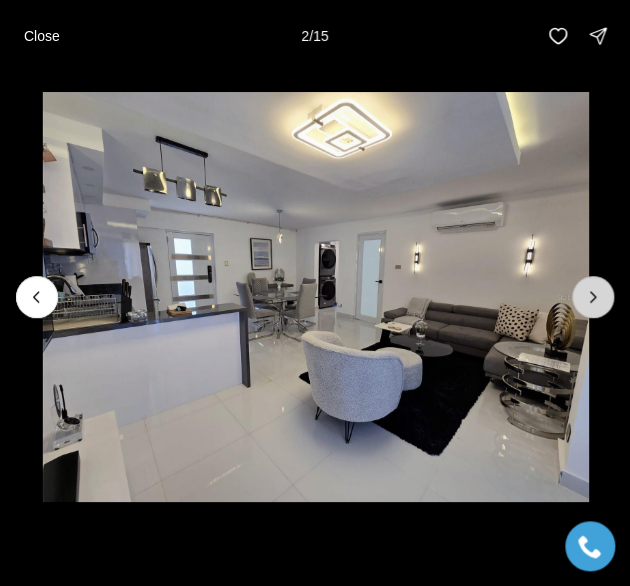click 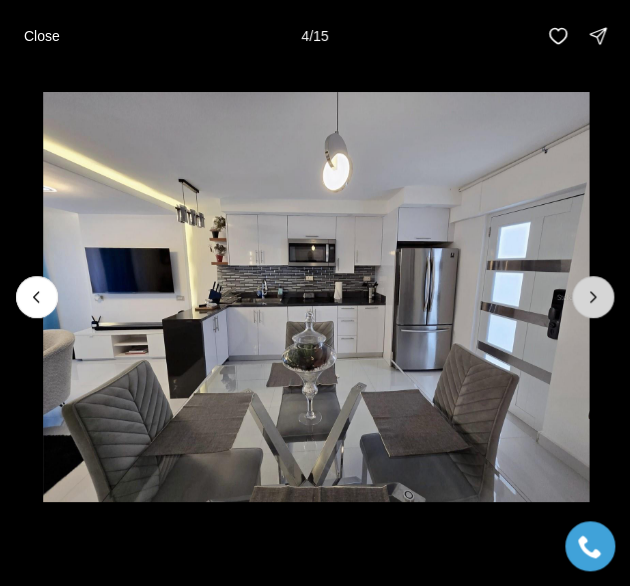 click 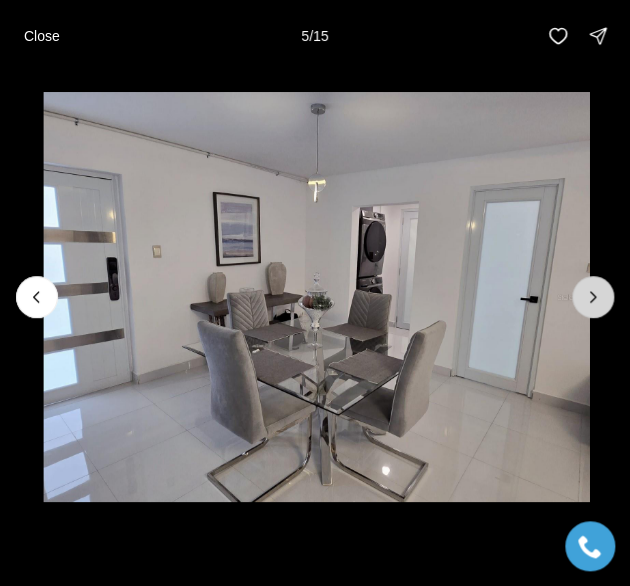 click 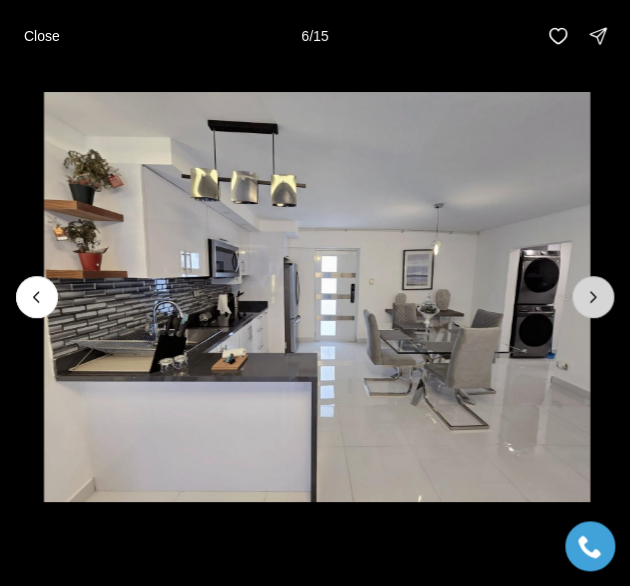 click 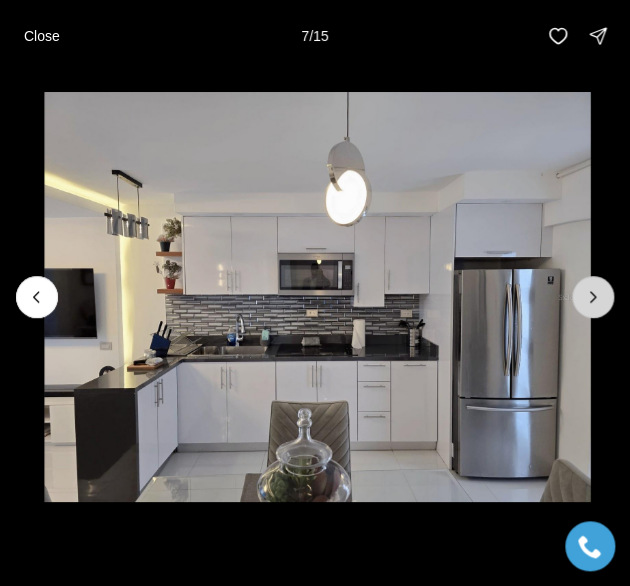 click 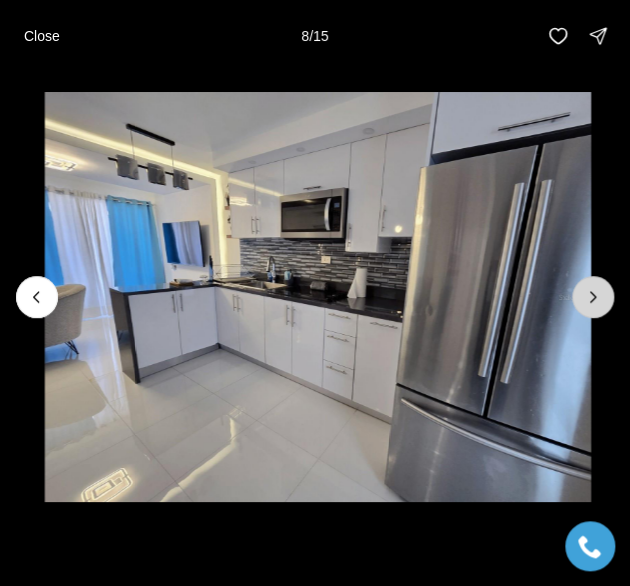 click 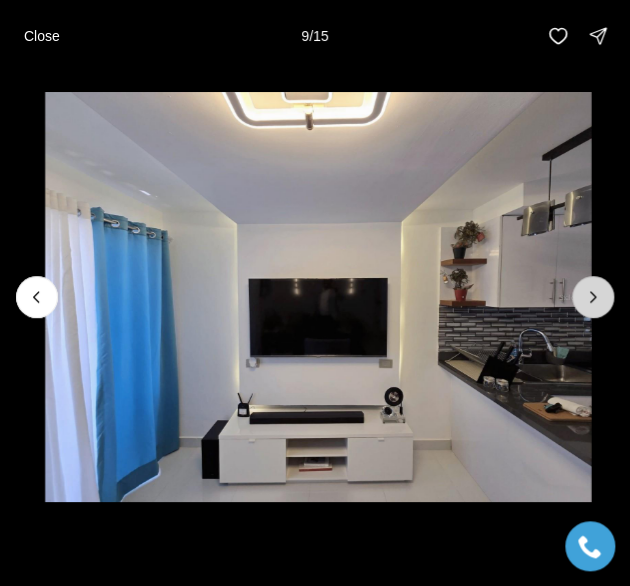click 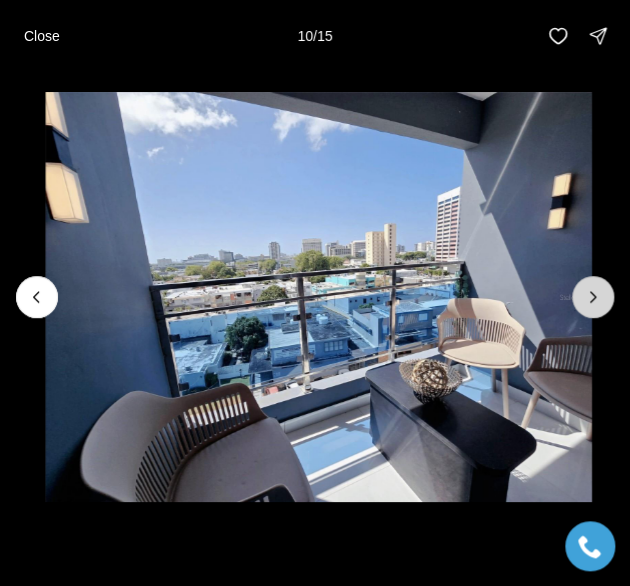 click 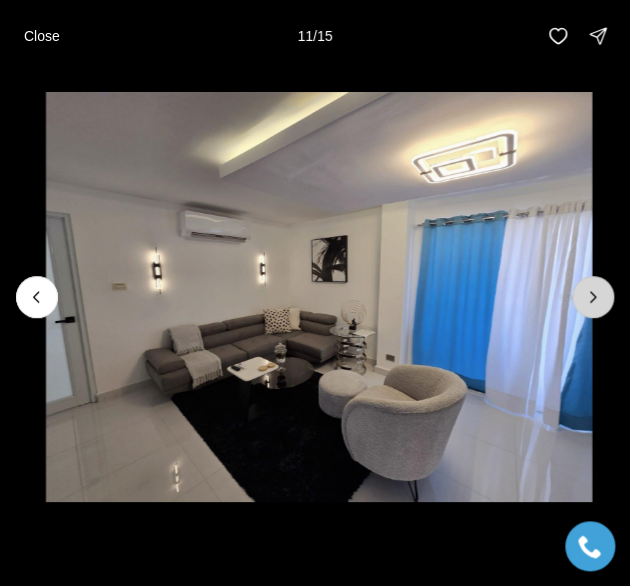 click 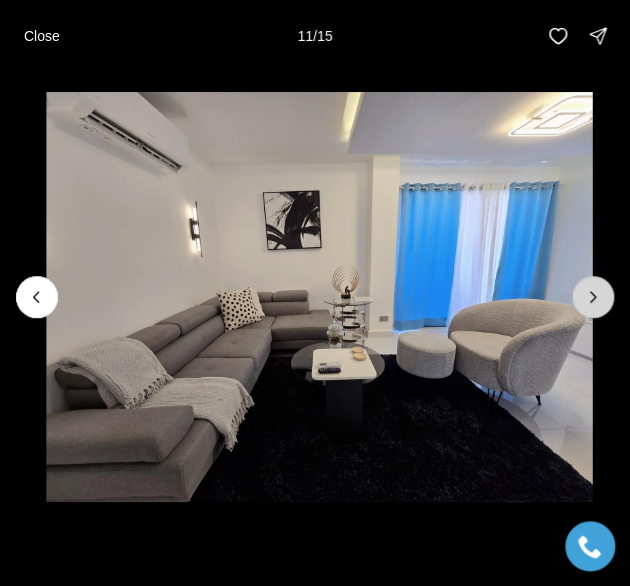 click 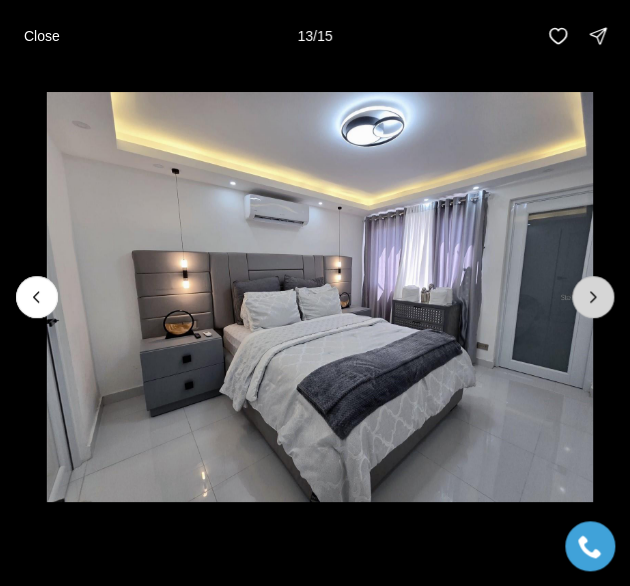 click 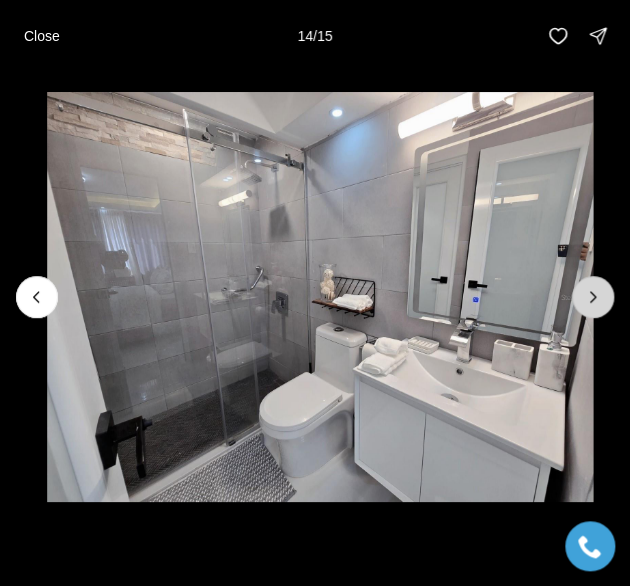 click 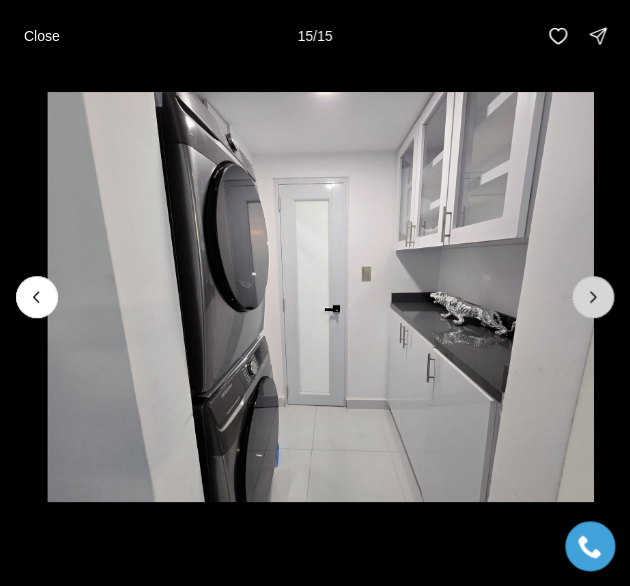 click at bounding box center [593, 297] 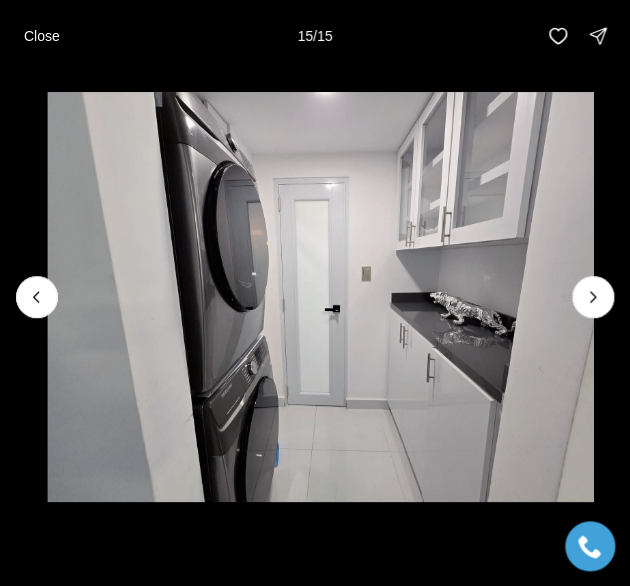 click at bounding box center [593, 297] 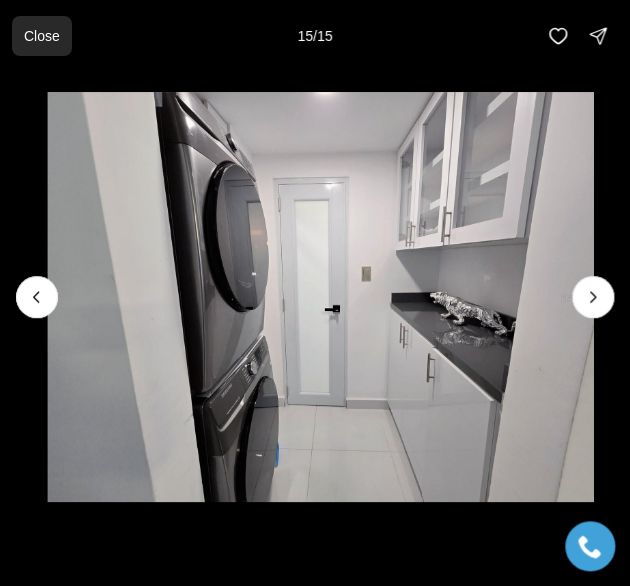 click on "Close" at bounding box center (42, 36) 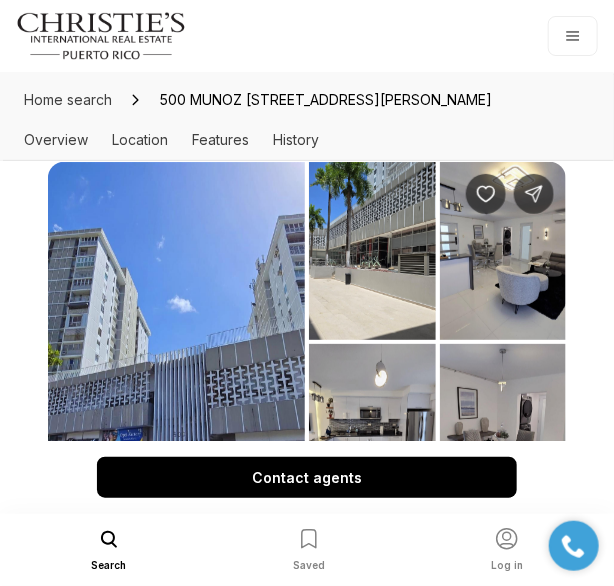 scroll, scrollTop: 0, scrollLeft: 0, axis: both 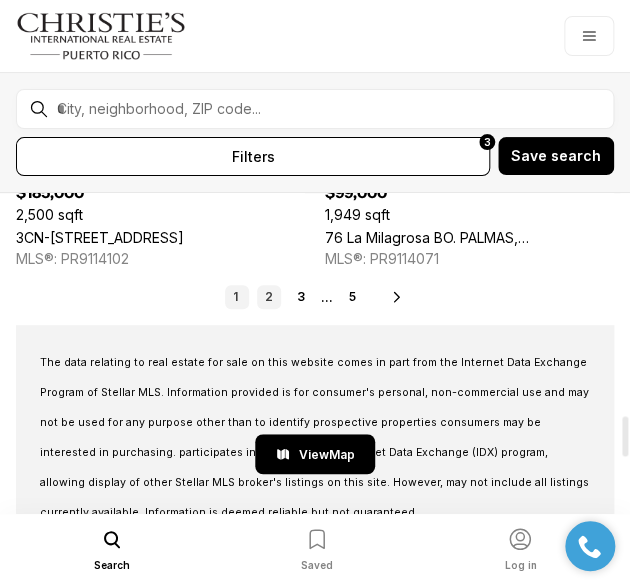 click on "2" at bounding box center [269, 297] 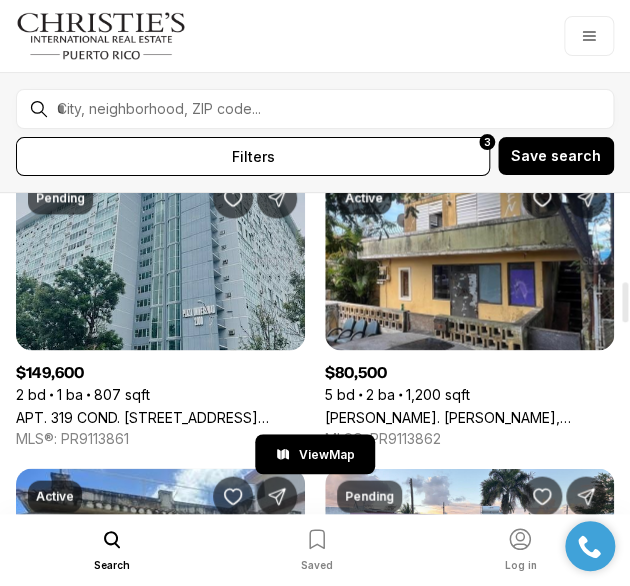 scroll, scrollTop: 698, scrollLeft: 0, axis: vertical 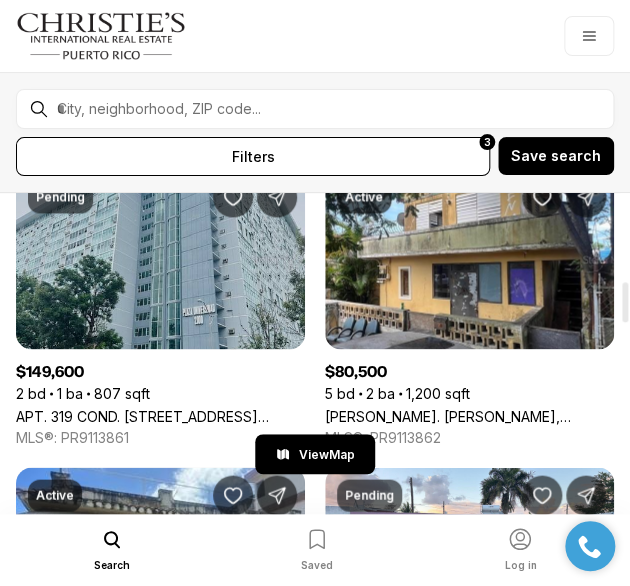click on "APT. 319 COND. [STREET_ADDRESS][PERSON_NAME]" at bounding box center [160, 415] 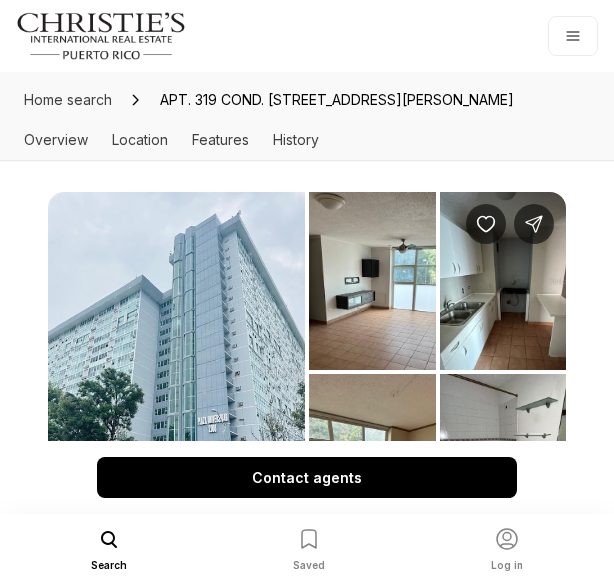 scroll, scrollTop: 0, scrollLeft: 0, axis: both 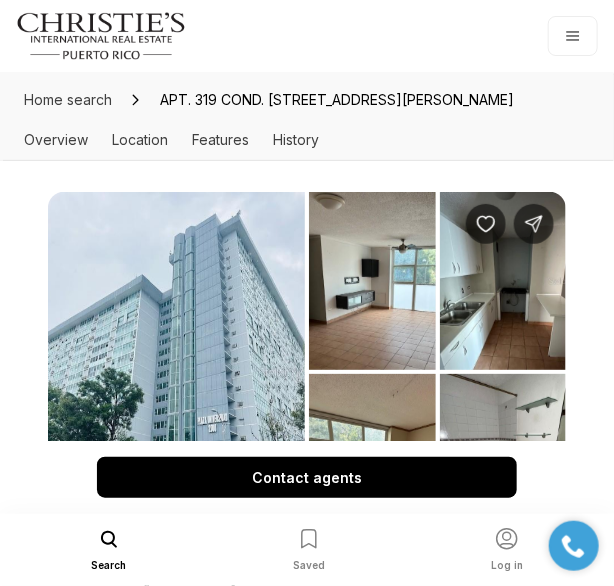 click at bounding box center (176, 372) 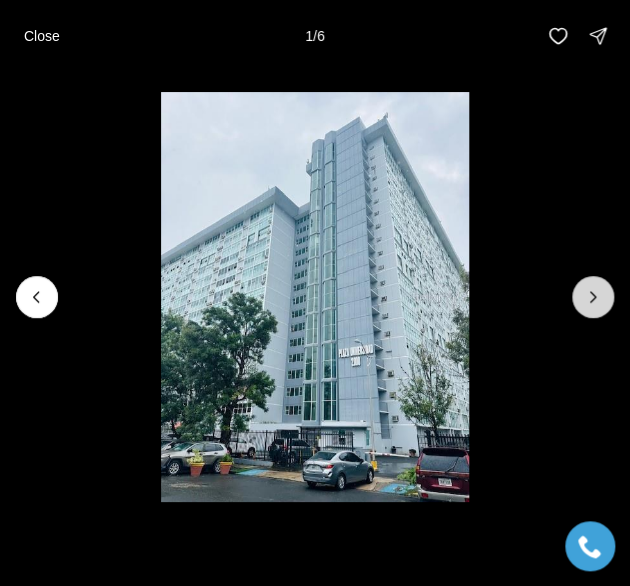 click 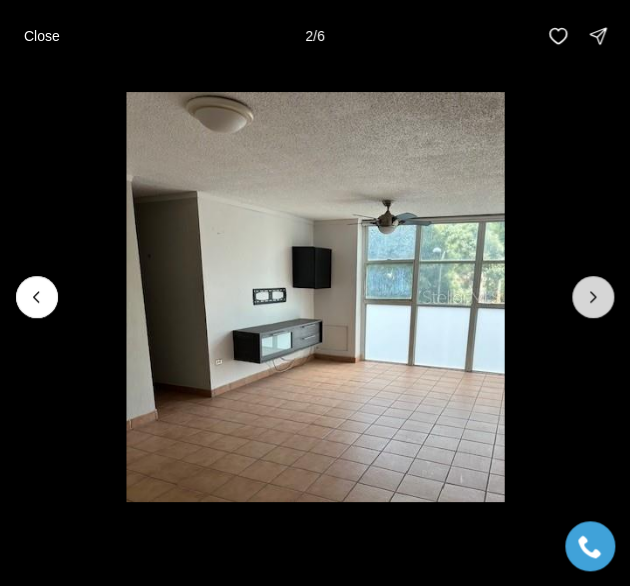 click at bounding box center [593, 297] 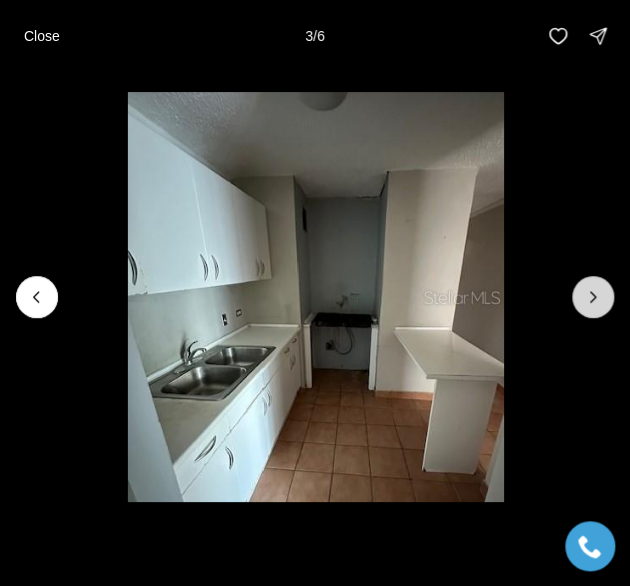click at bounding box center (593, 297) 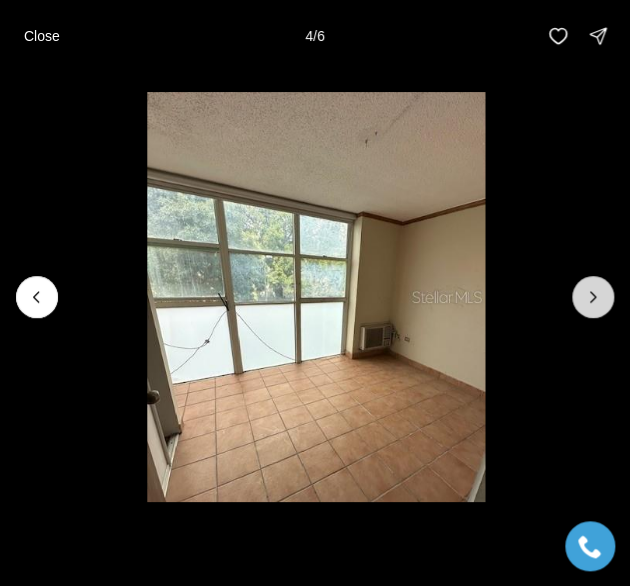 click at bounding box center [593, 297] 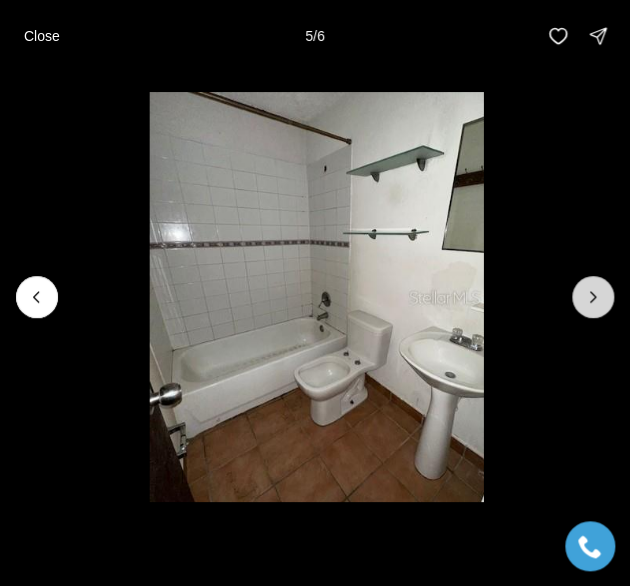 click at bounding box center (593, 297) 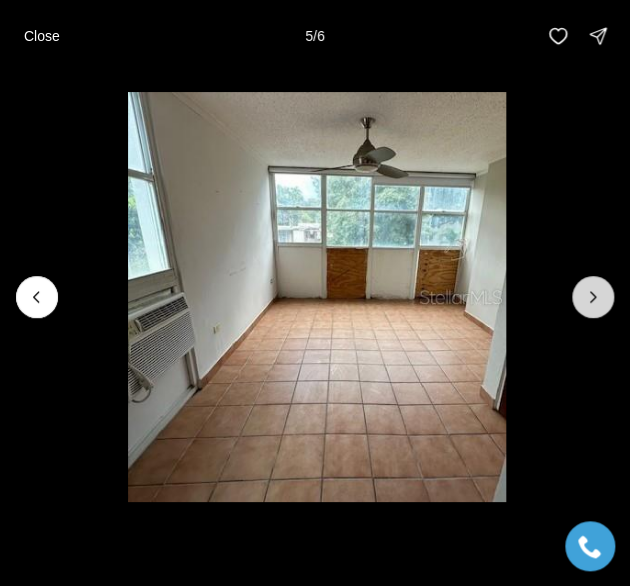 click at bounding box center (593, 297) 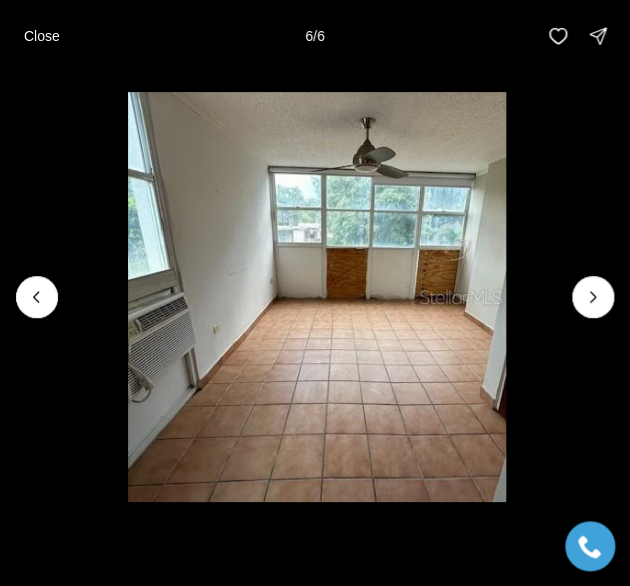 click at bounding box center (593, 297) 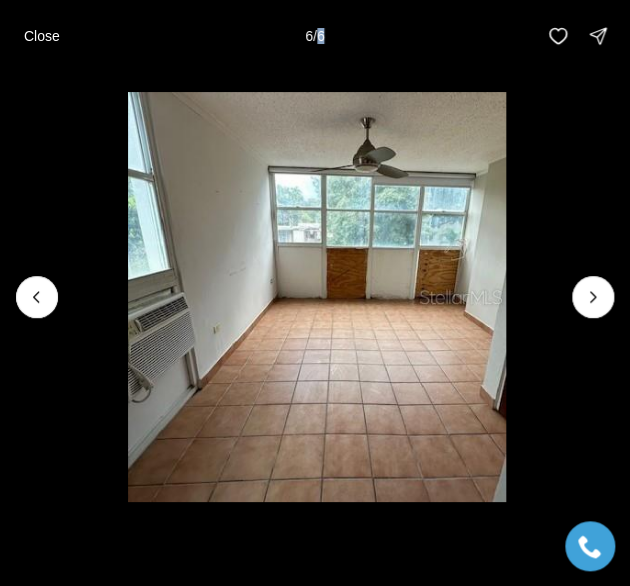 click at bounding box center (593, 297) 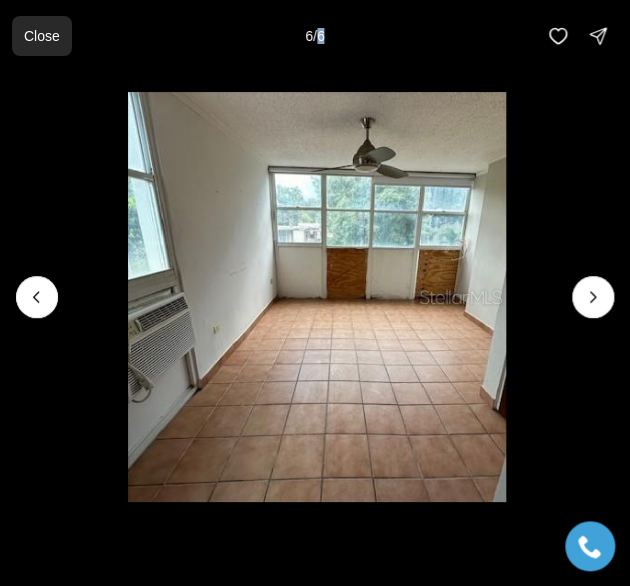 click on "Close" at bounding box center (42, 36) 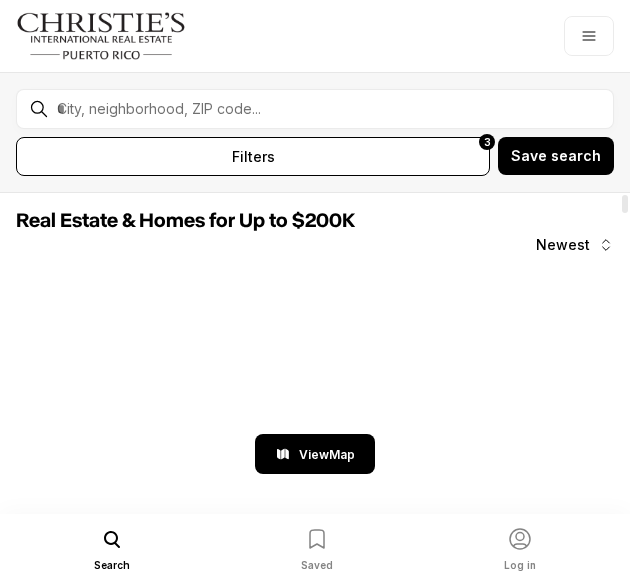 scroll, scrollTop: 0, scrollLeft: 0, axis: both 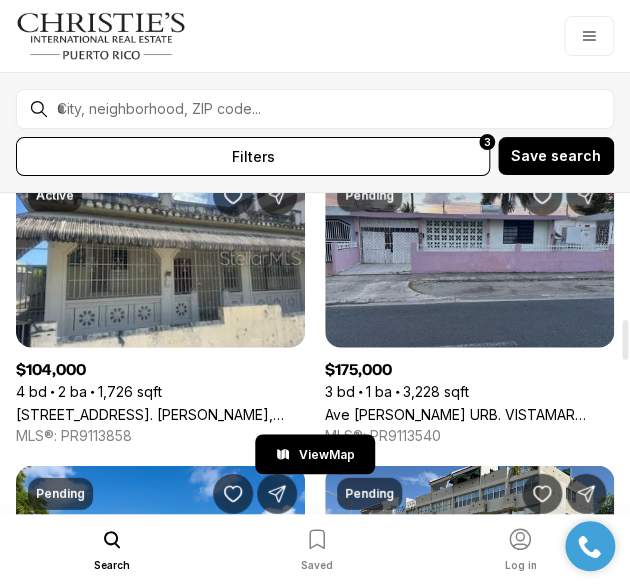 click on "Ave [PERSON_NAME] URB. VISTAMAR J662, CAROLINA PR, 00983" at bounding box center (469, 414) 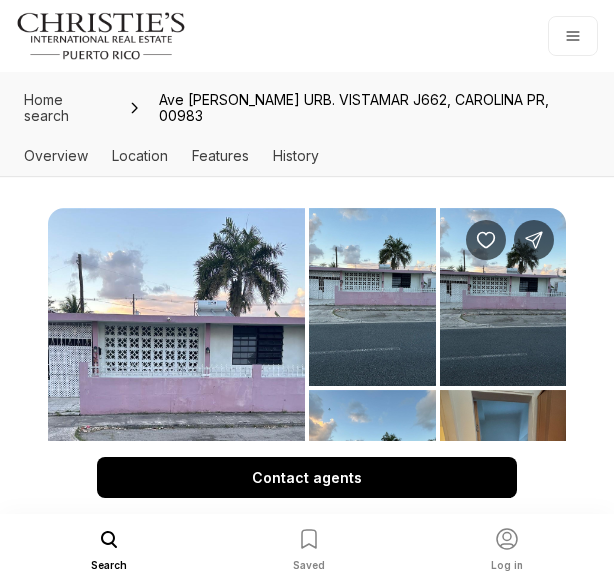 scroll, scrollTop: 0, scrollLeft: 0, axis: both 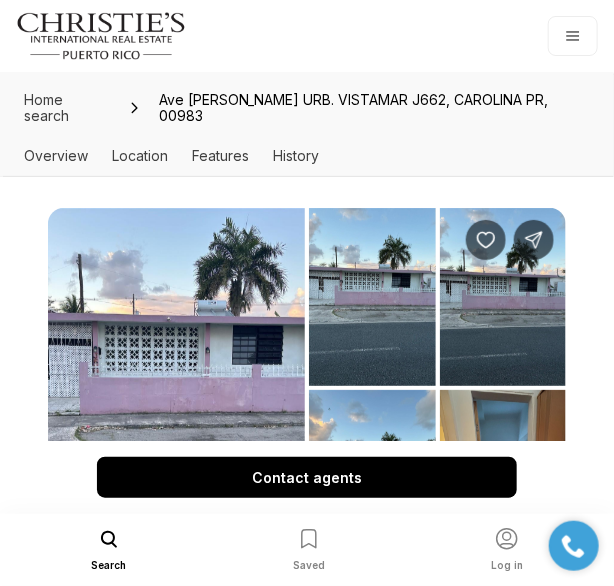 click at bounding box center (176, 388) 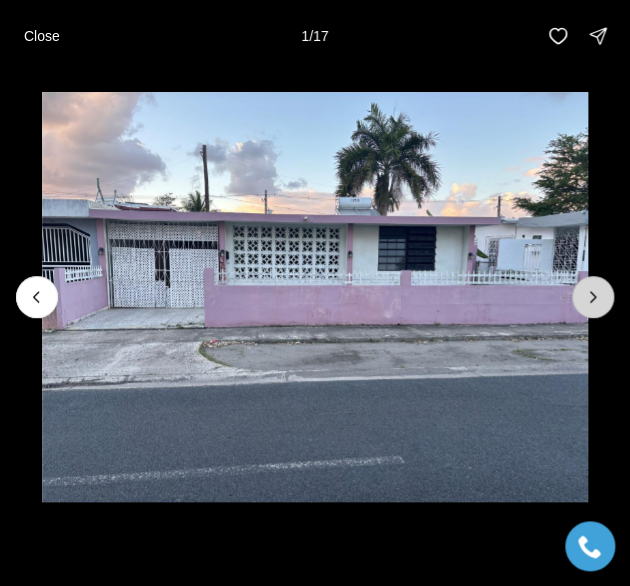click at bounding box center [593, 297] 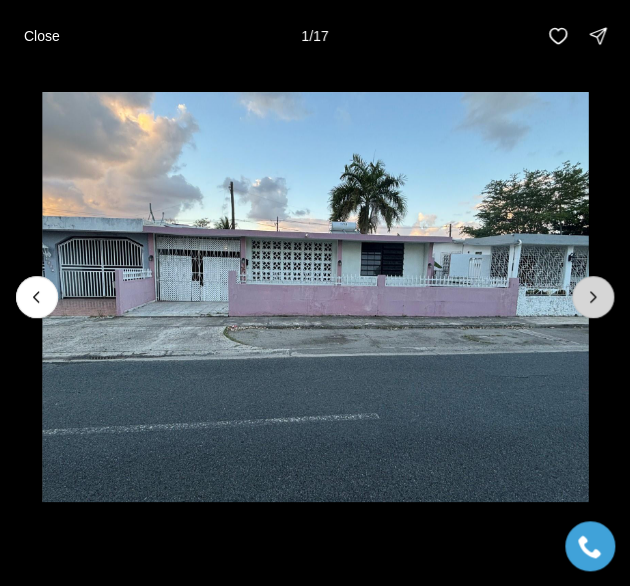 click at bounding box center [593, 297] 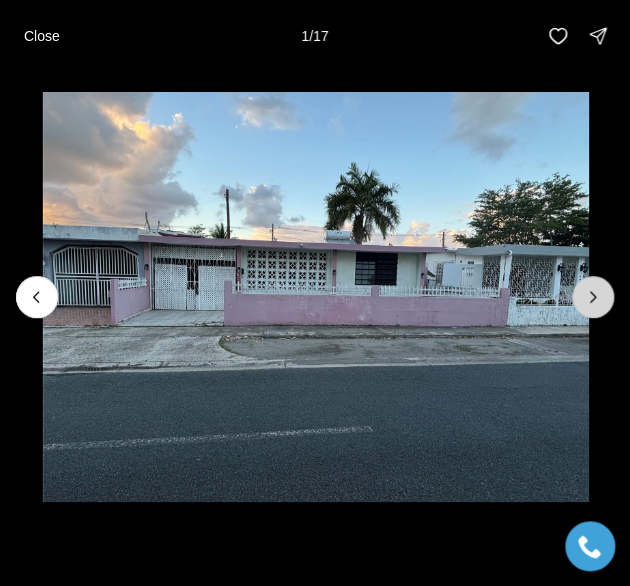 click at bounding box center [593, 297] 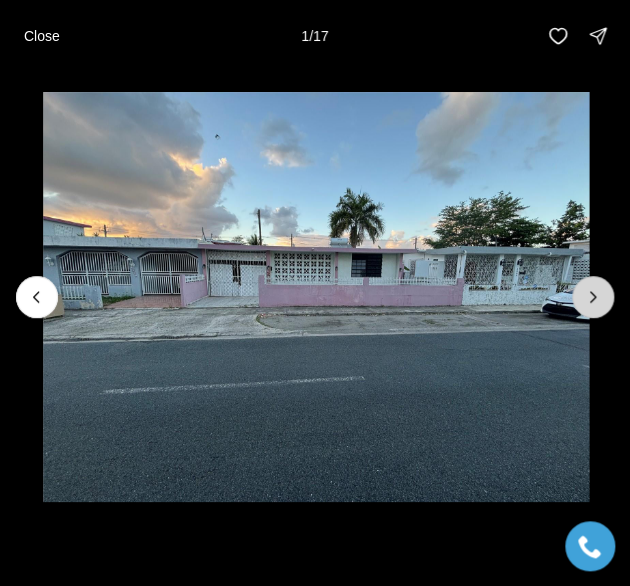 click at bounding box center (593, 297) 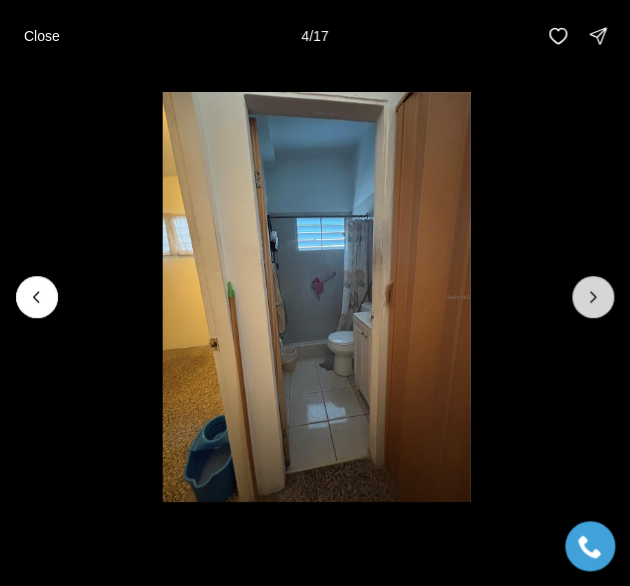 click at bounding box center (593, 297) 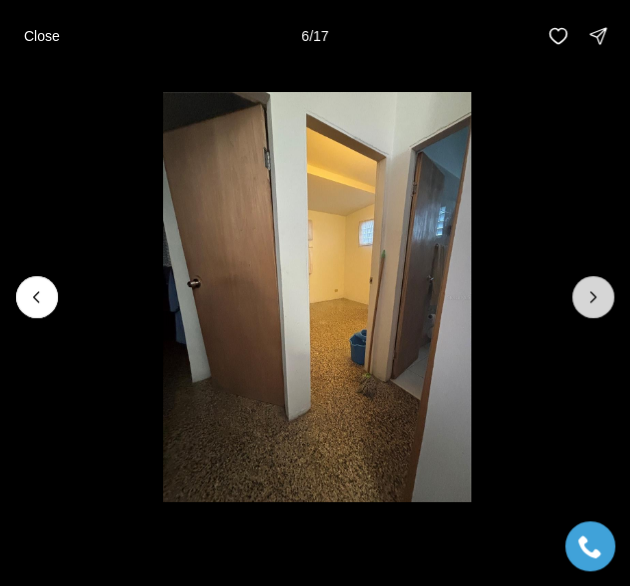 click at bounding box center [593, 297] 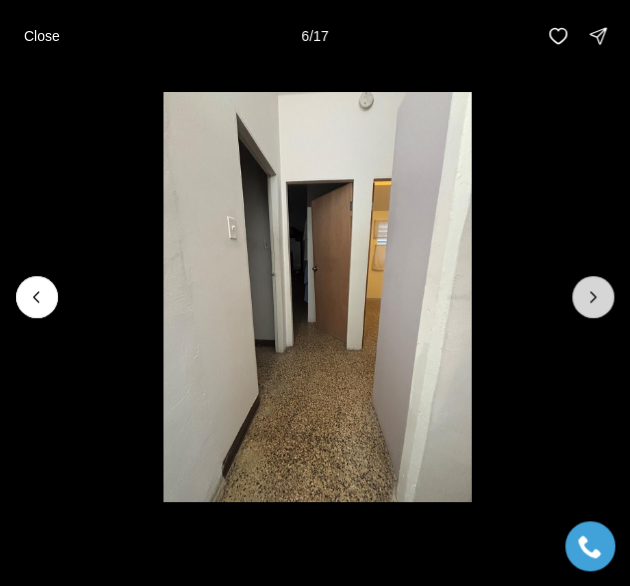 click at bounding box center (593, 297) 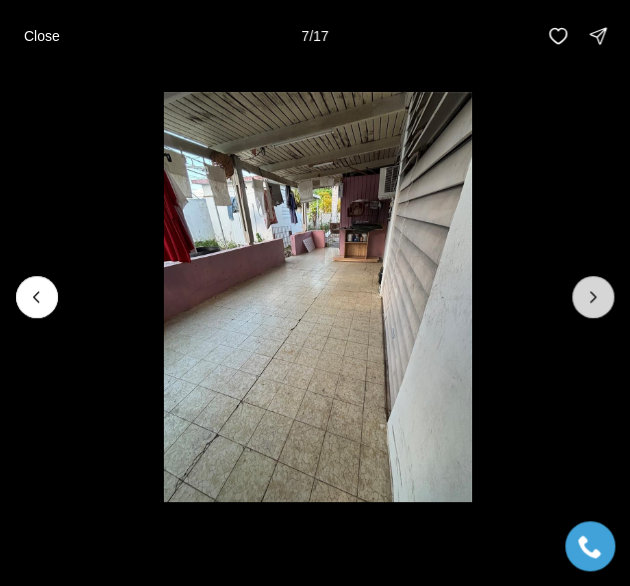 click at bounding box center (593, 297) 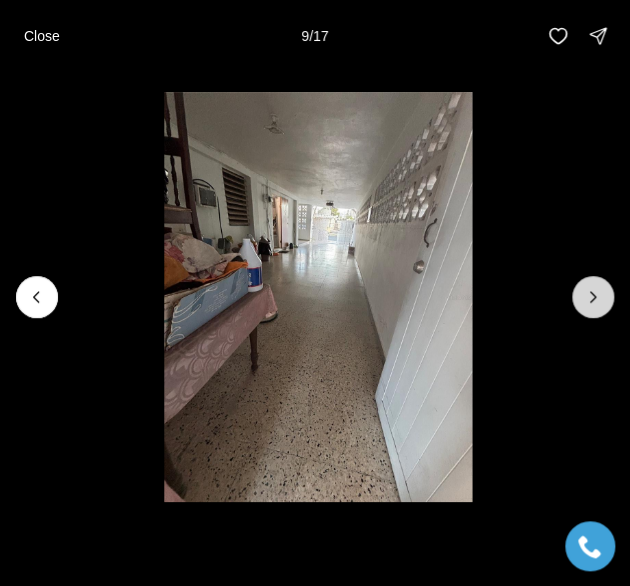 click at bounding box center [593, 297] 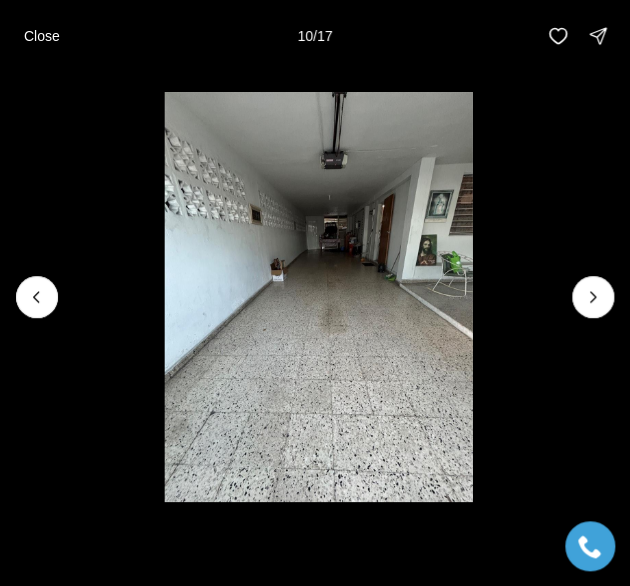 click on "Close" at bounding box center (42, 36) 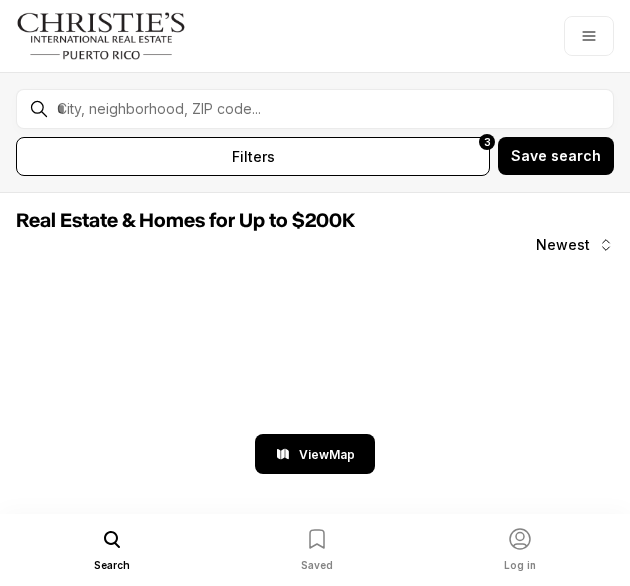 scroll, scrollTop: 0, scrollLeft: 0, axis: both 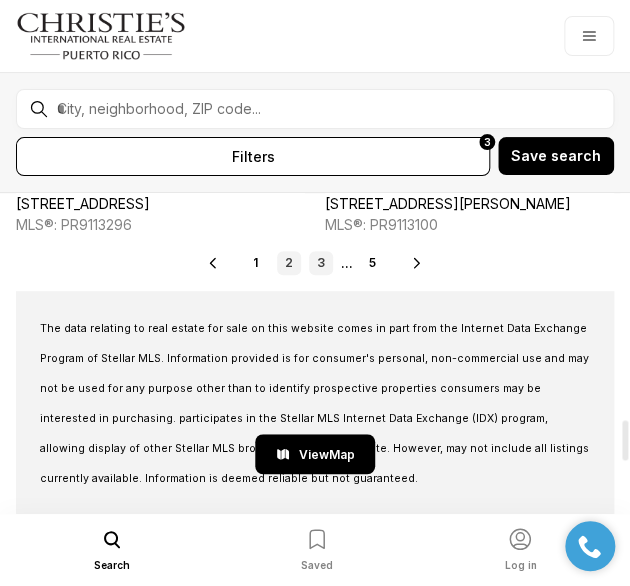 click on "3" at bounding box center (321, 263) 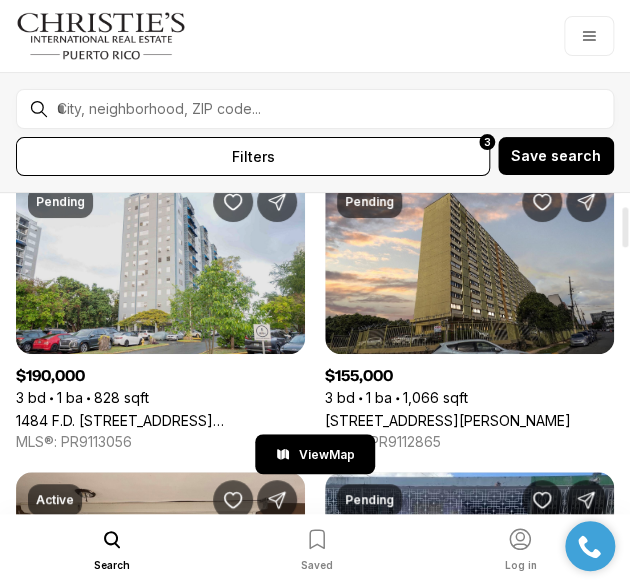 scroll, scrollTop: 99, scrollLeft: 0, axis: vertical 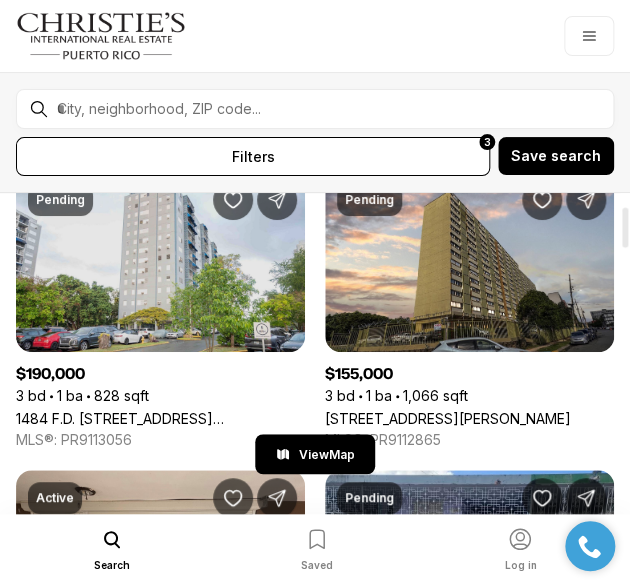 click on "1484 F.D. ROOSEVELT #1301, SAN JUAN PR, 00920" at bounding box center (160, 418) 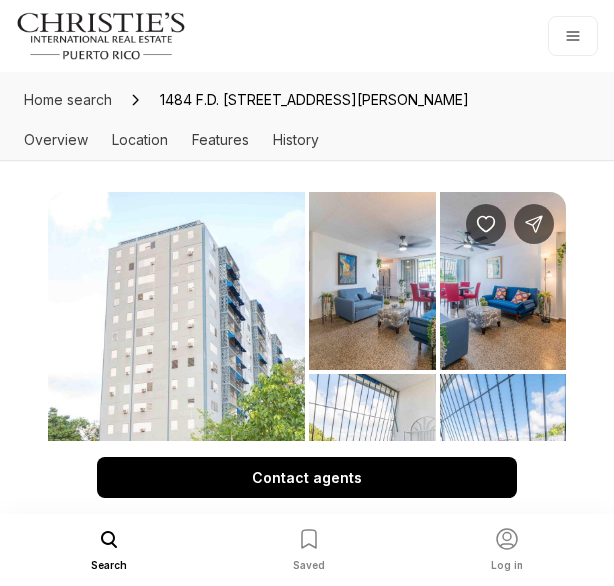 scroll, scrollTop: 0, scrollLeft: 0, axis: both 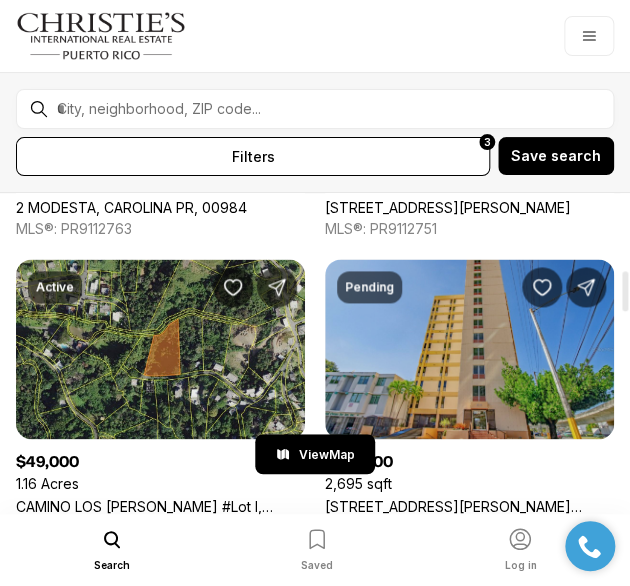 click on "[STREET_ADDRESS][PERSON_NAME][PERSON_NAME][PERSON_NAME]" at bounding box center [469, 505] 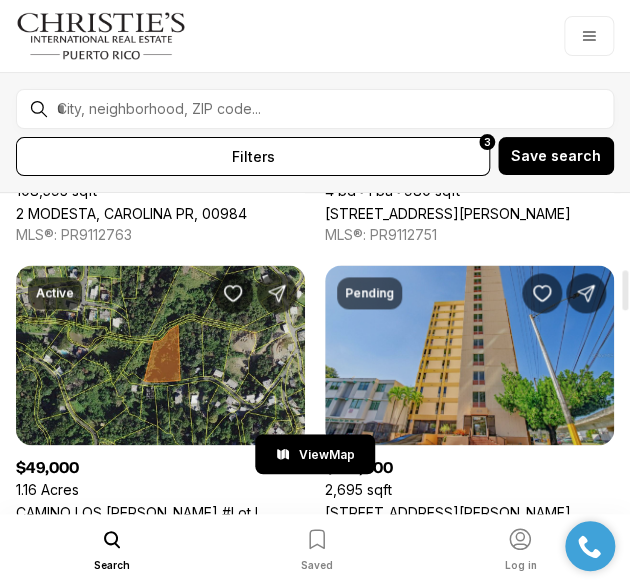 scroll, scrollTop: 601, scrollLeft: 0, axis: vertical 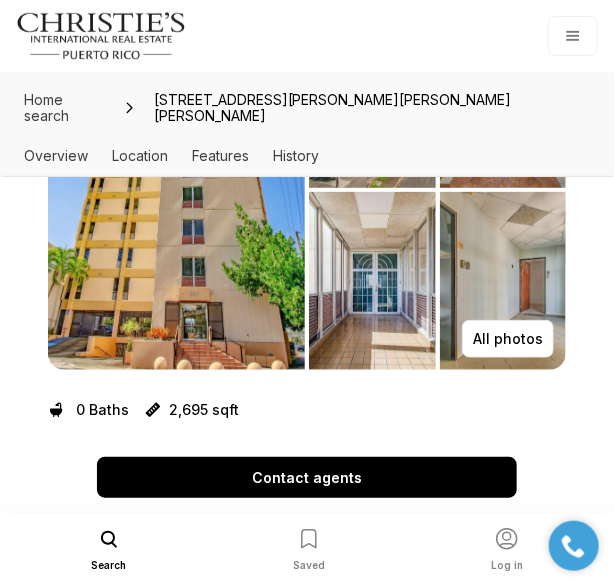 click at bounding box center (176, 190) 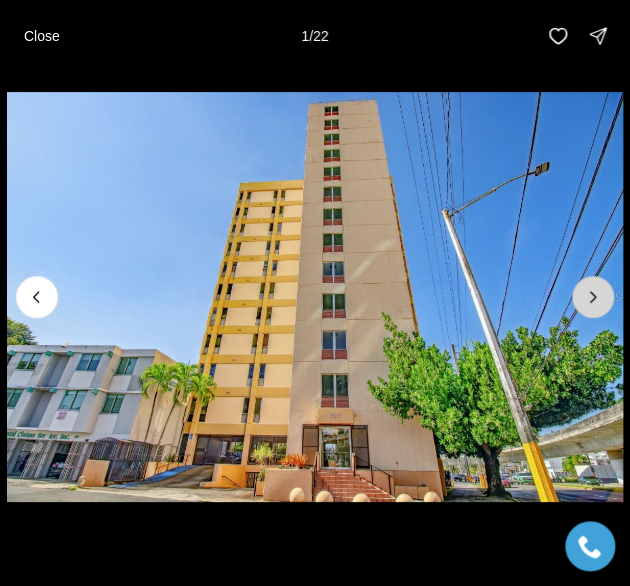click 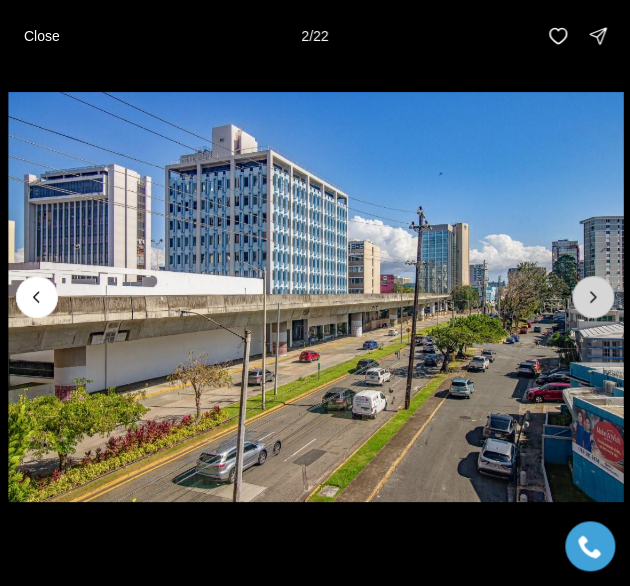 click 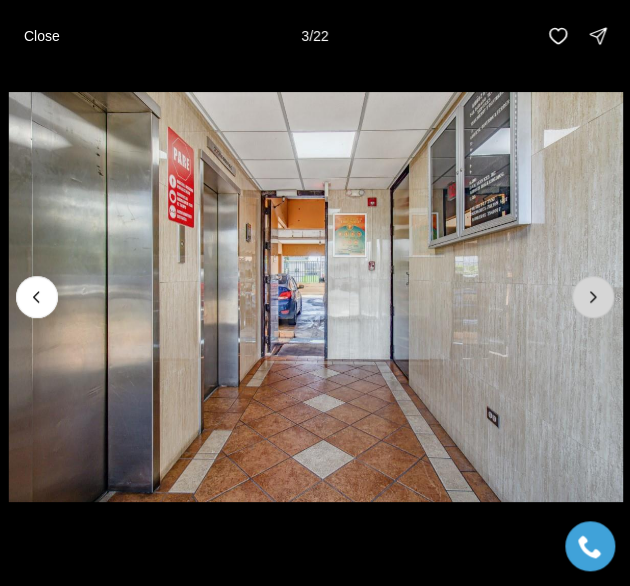 click 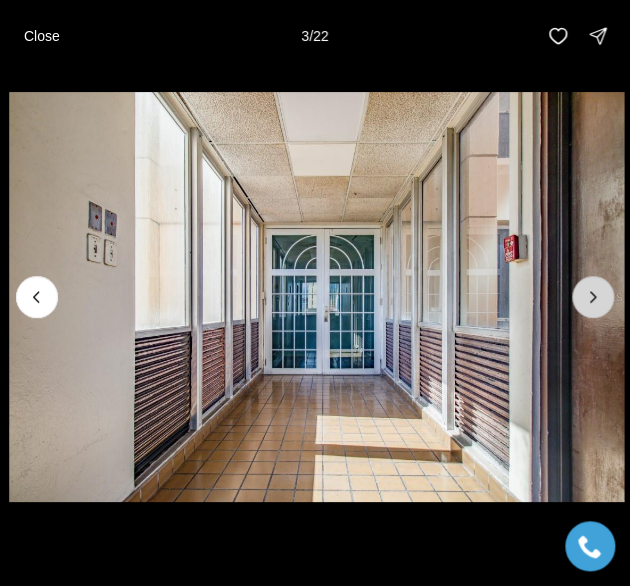 click 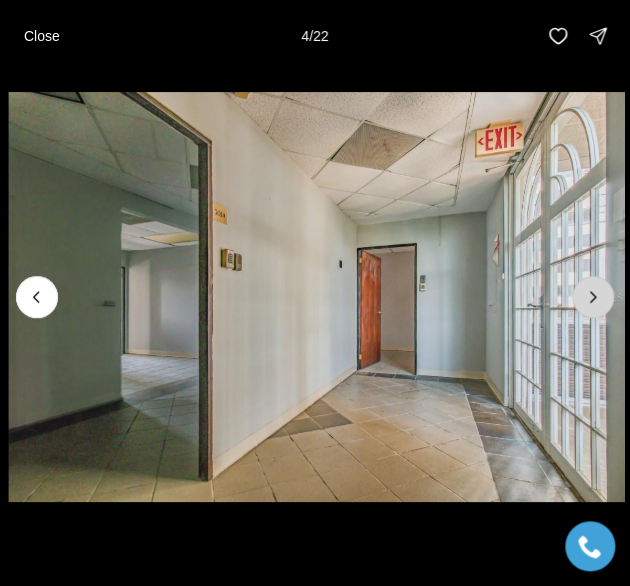 click 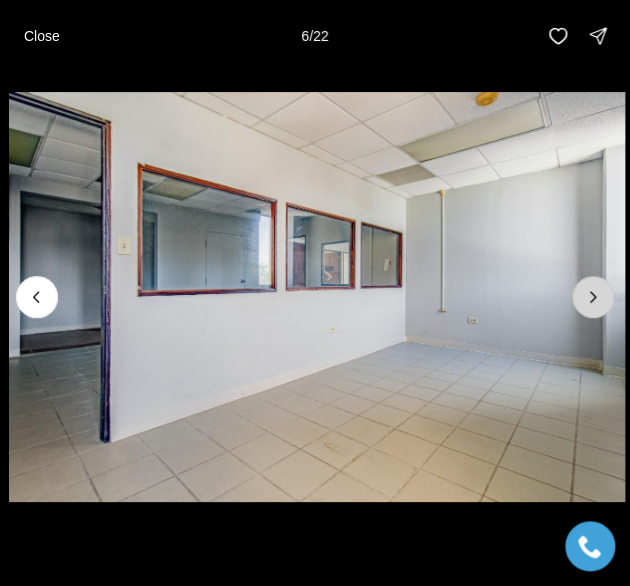 click 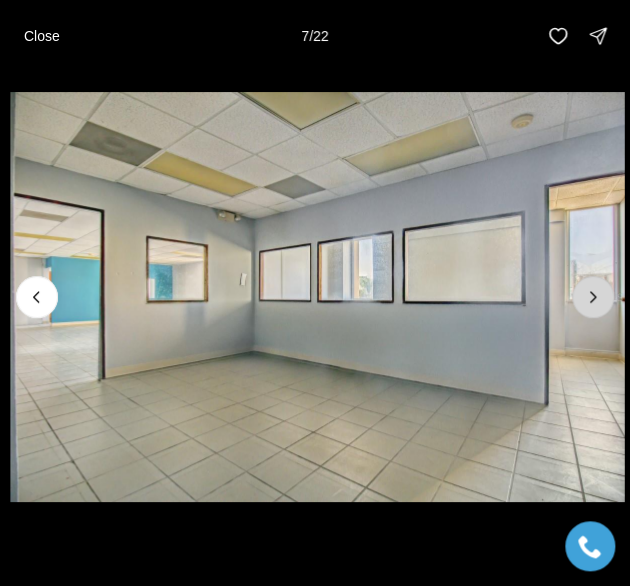 click 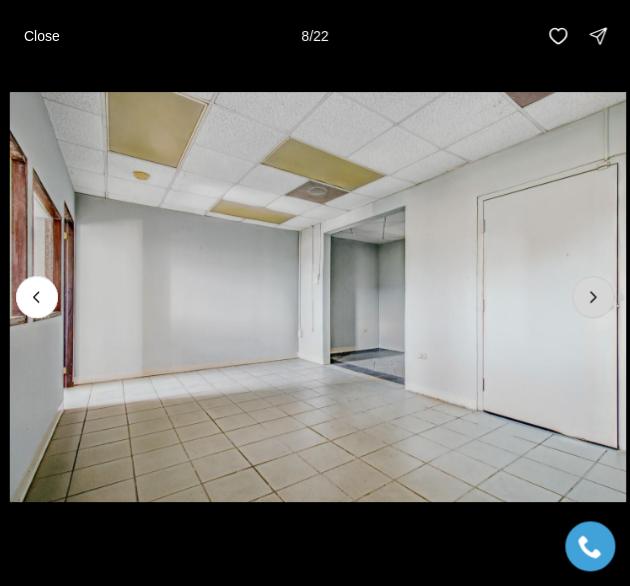 click 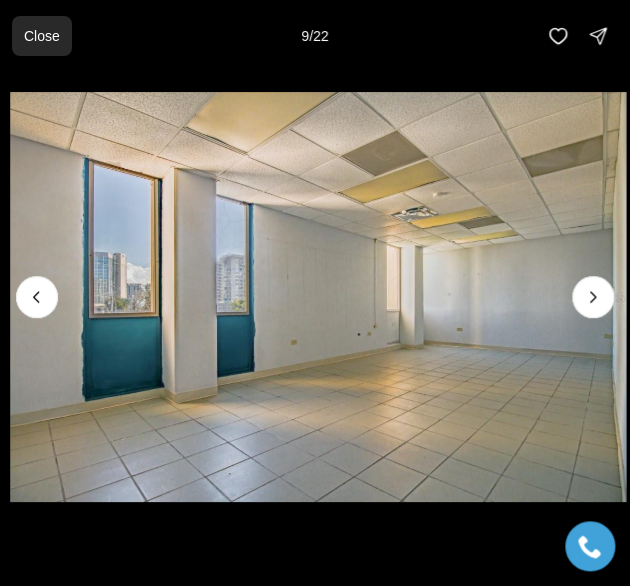 click on "Close" at bounding box center (42, 36) 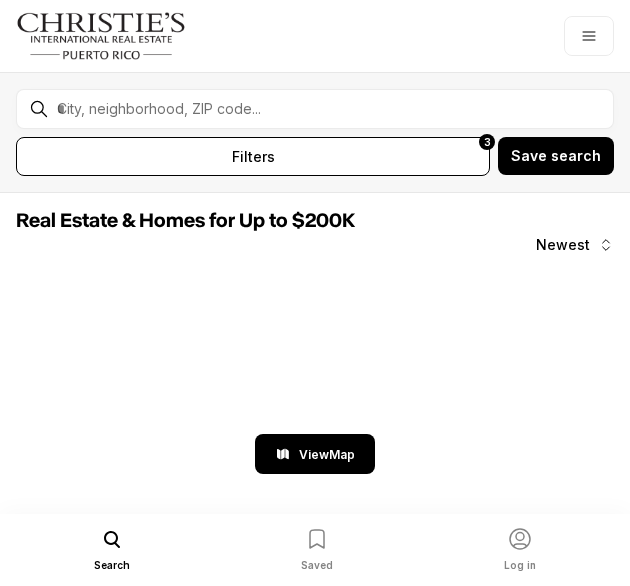 scroll, scrollTop: 0, scrollLeft: 0, axis: both 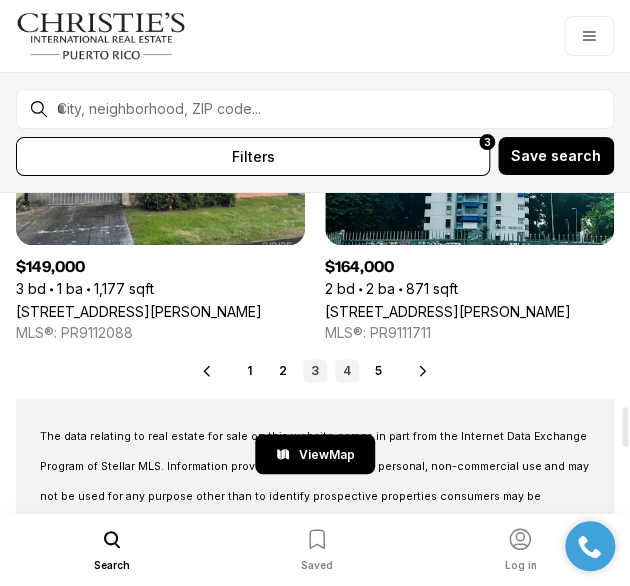 click on "4" at bounding box center [347, 371] 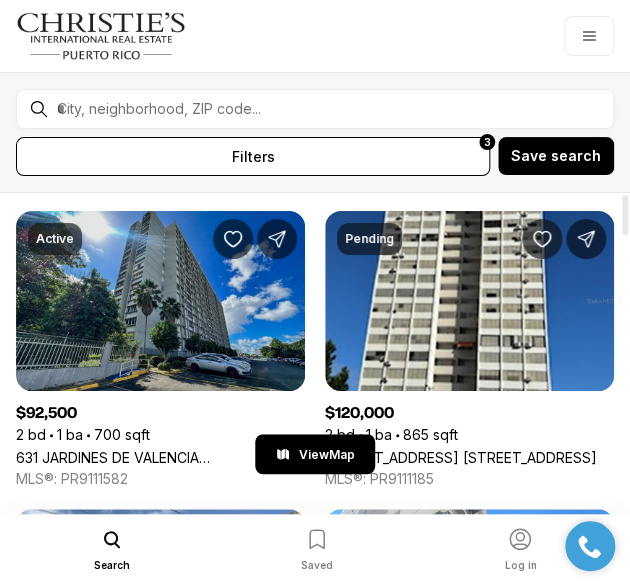 scroll, scrollTop: 0, scrollLeft: 0, axis: both 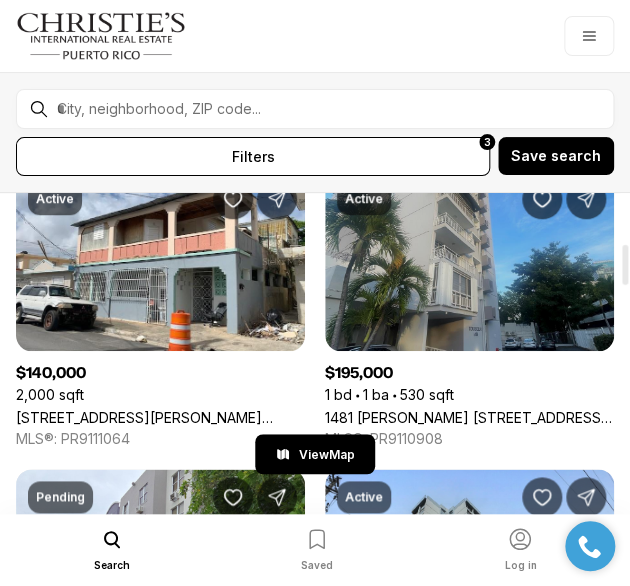 click on "1481 [PERSON_NAME] [STREET_ADDRESS][PERSON_NAME]" at bounding box center (469, 417) 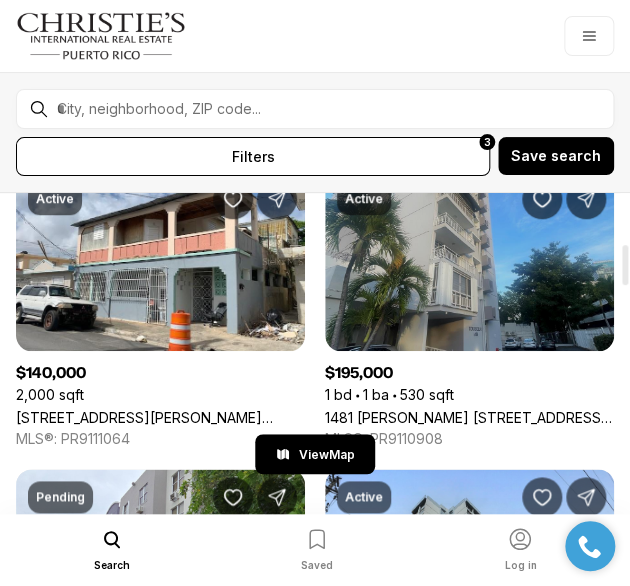 scroll, scrollTop: 399, scrollLeft: 0, axis: vertical 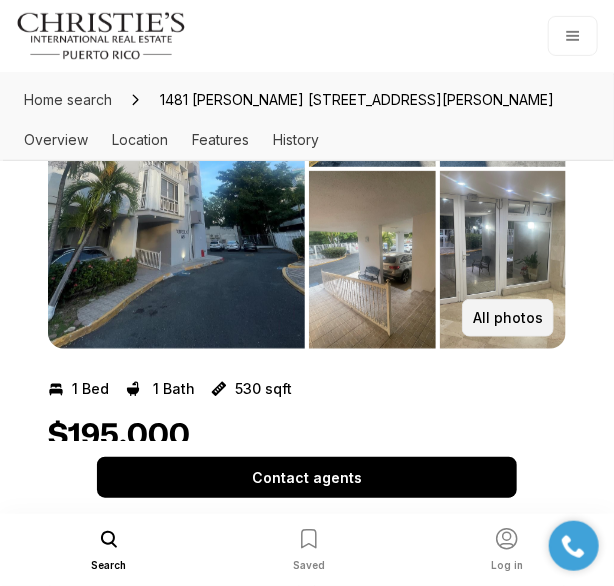 click on "All photos" at bounding box center [508, 318] 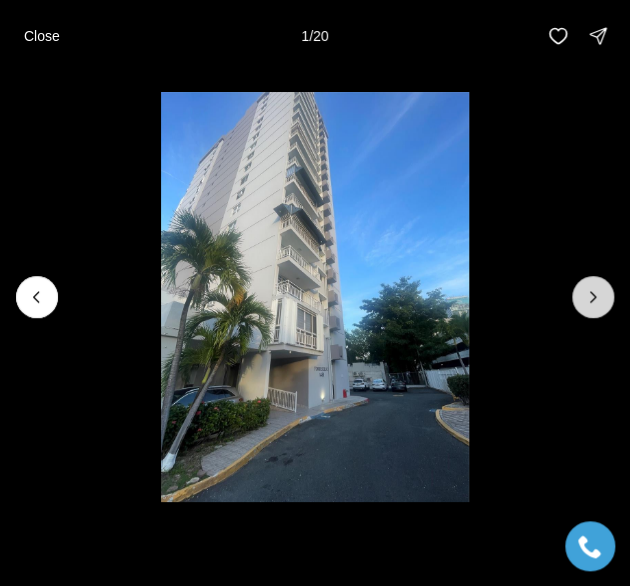 click 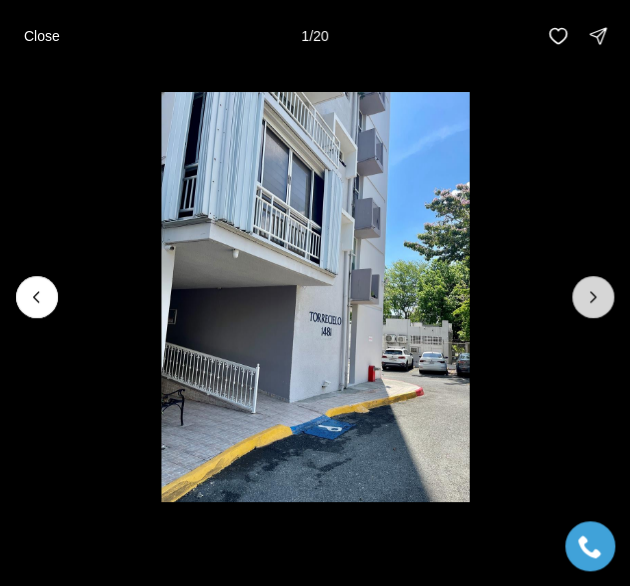 click 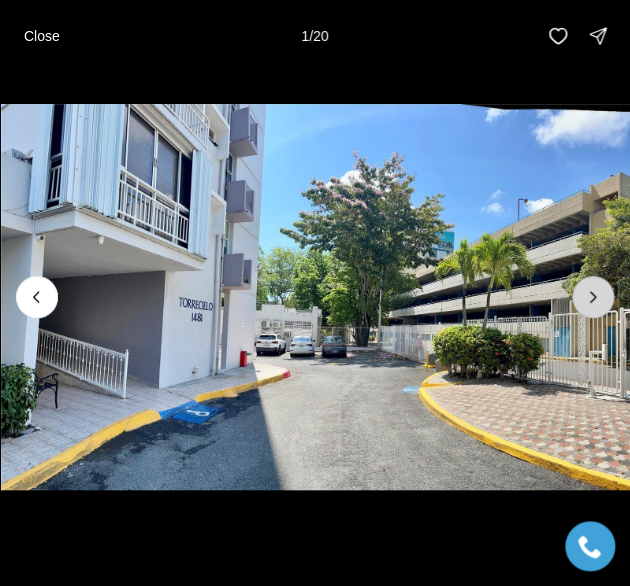 click 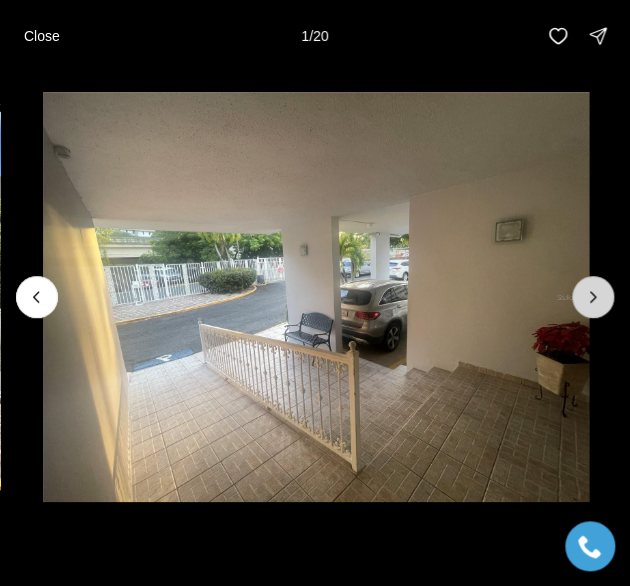 click 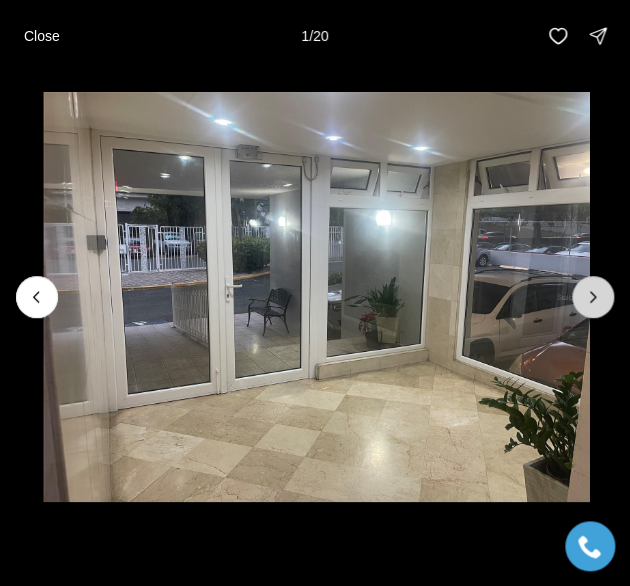 click 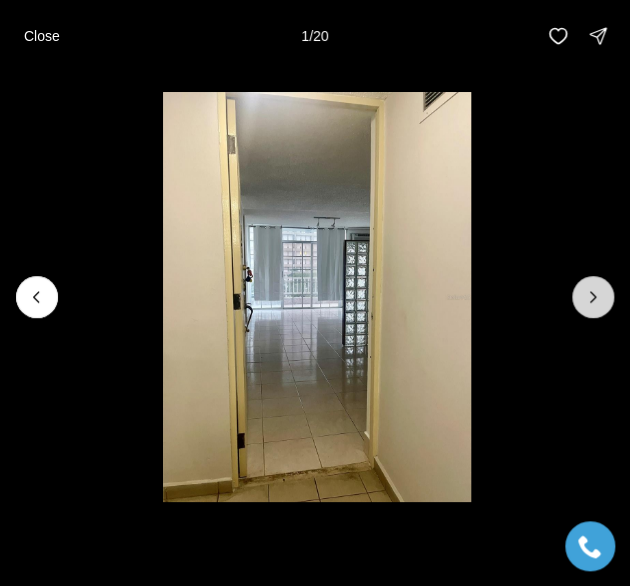 click 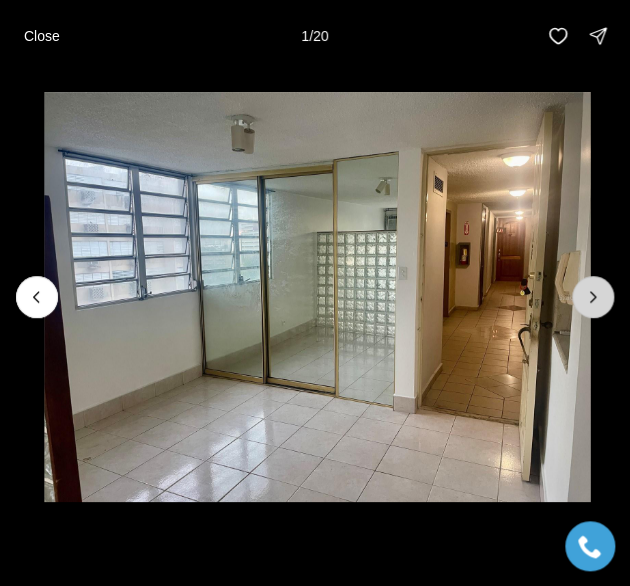 click 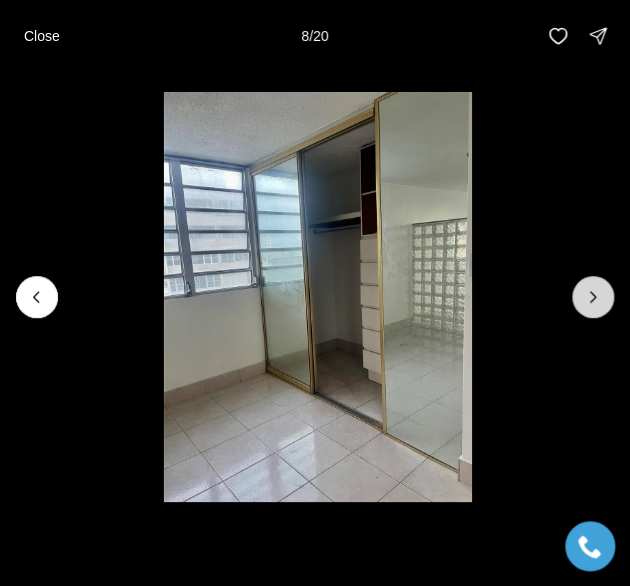 click 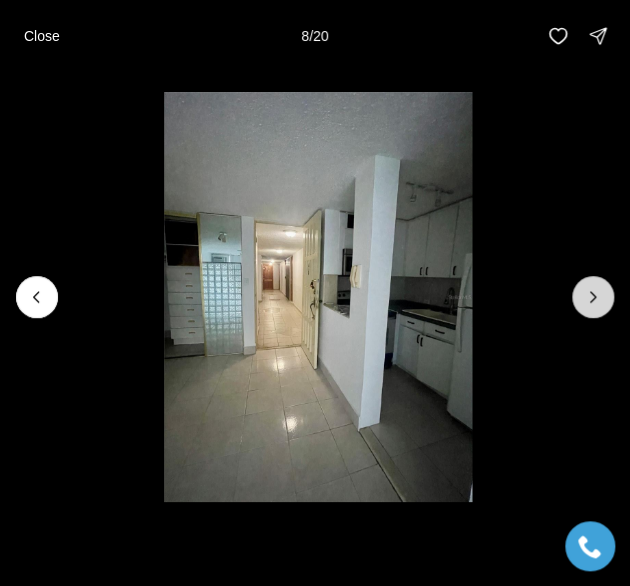click 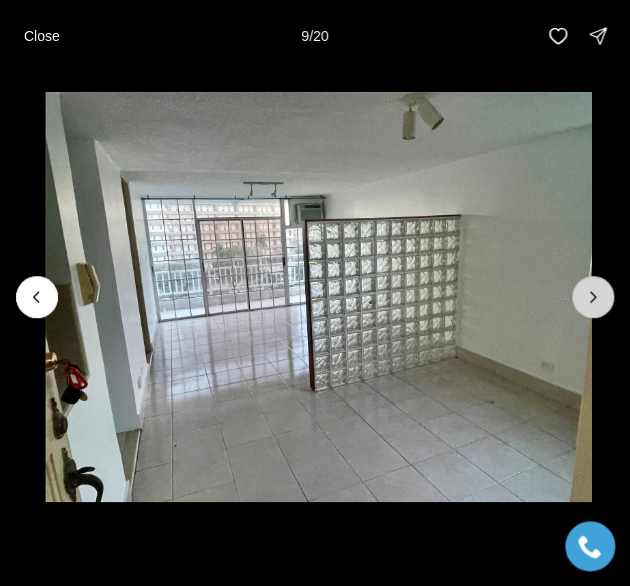 click 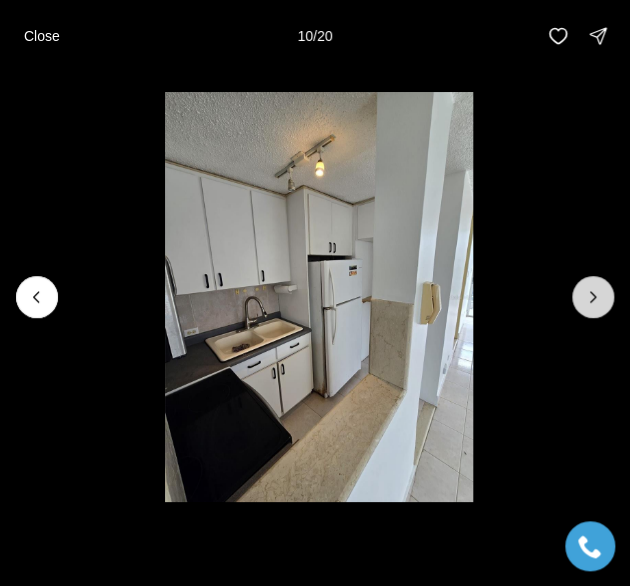 click 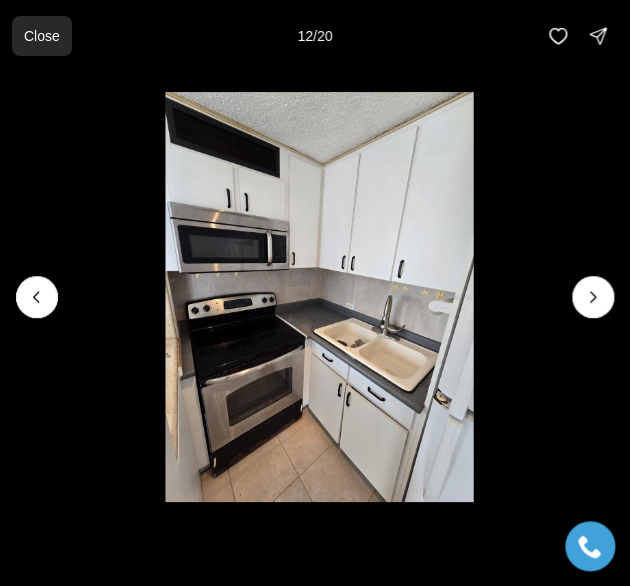 click on "Close" at bounding box center [42, 36] 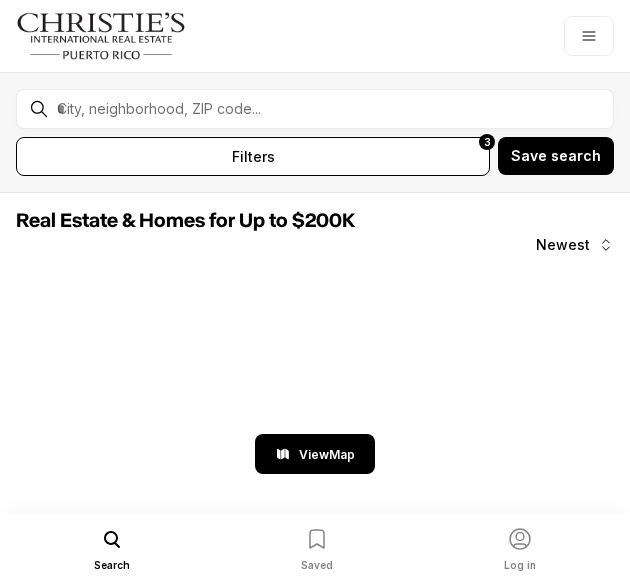 scroll, scrollTop: 0, scrollLeft: 0, axis: both 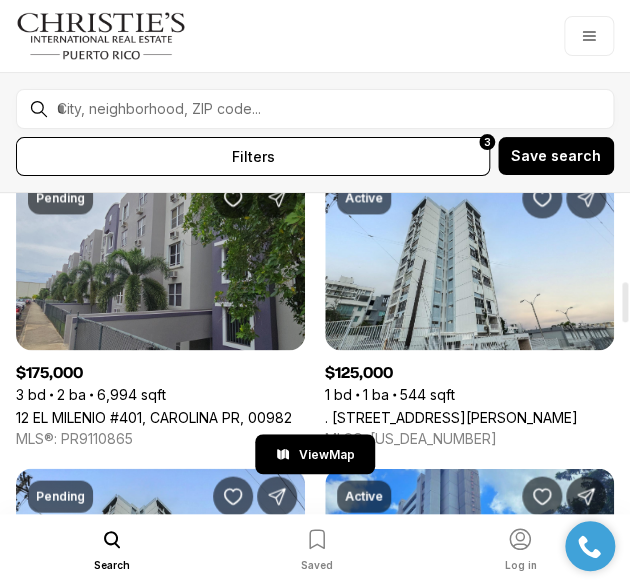 click on "12 EL MILENIO #401, CAROLINA PR, 00982" at bounding box center [154, 416] 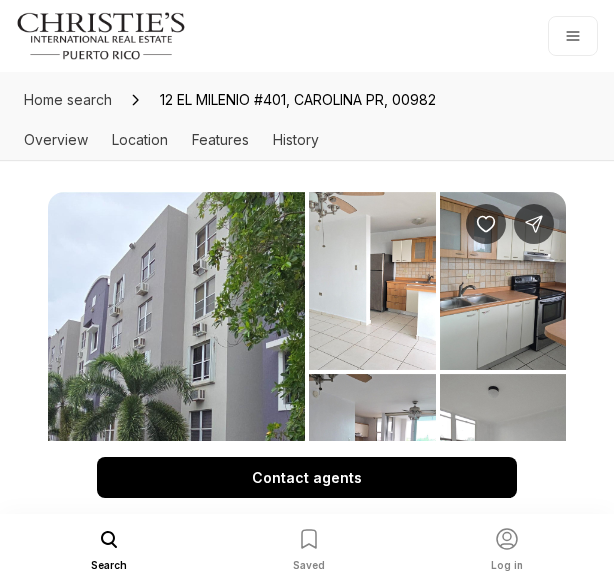 scroll, scrollTop: 0, scrollLeft: 0, axis: both 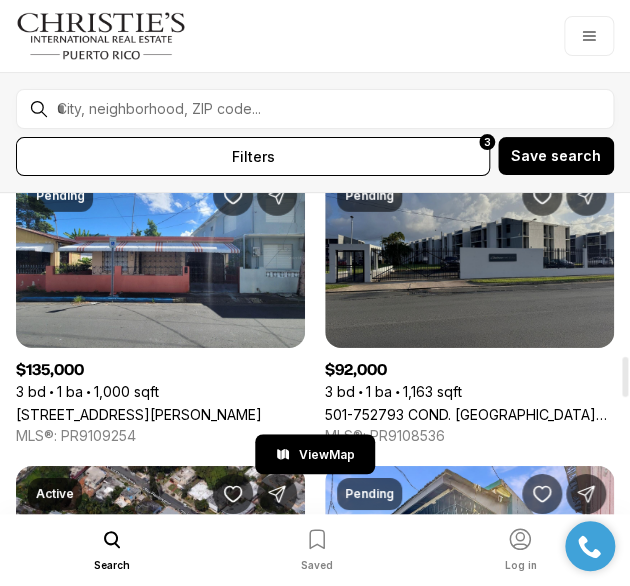 click on "501-752793 COND. [GEOGRAPHIC_DATA] #E1, [GEOGRAPHIC_DATA], 00985" at bounding box center (469, 414) 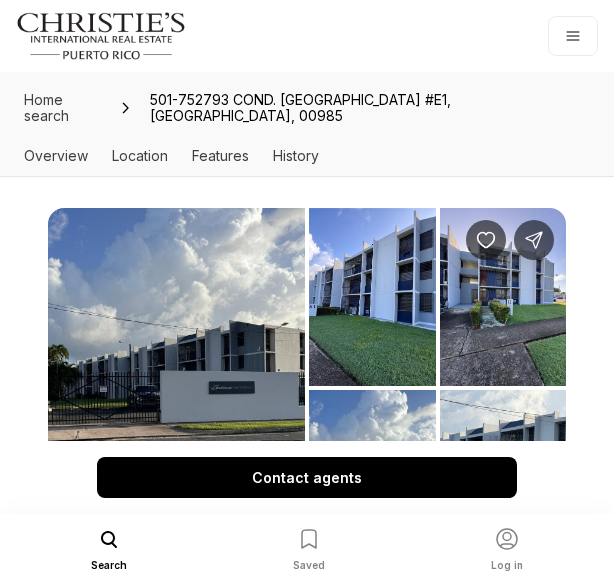 scroll, scrollTop: 0, scrollLeft: 0, axis: both 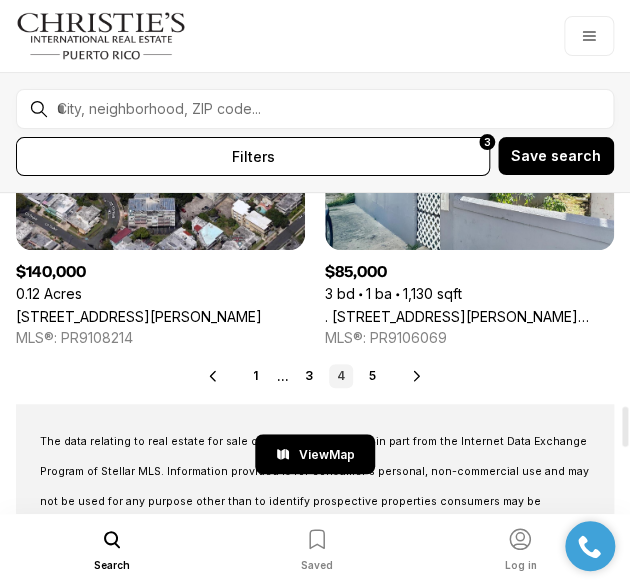click on "5" at bounding box center (373, 376) 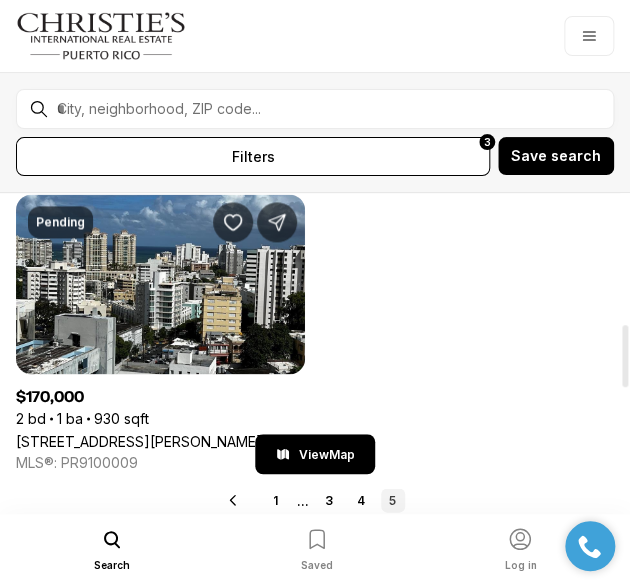 scroll, scrollTop: 674, scrollLeft: 0, axis: vertical 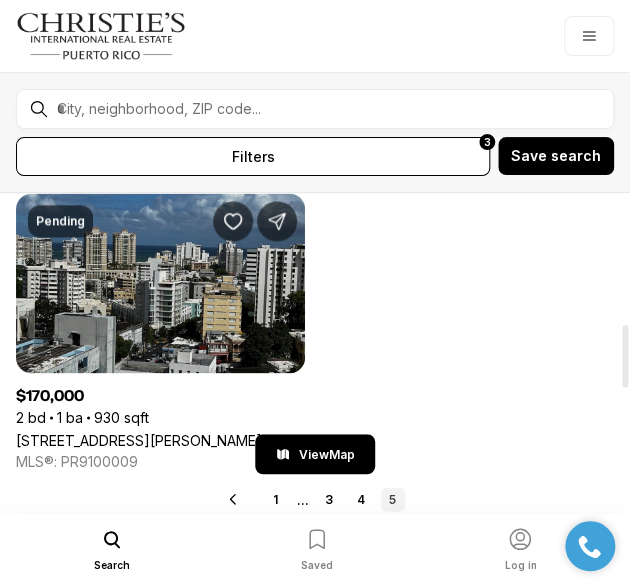 click on "1611 COBIAN'S PLAZA COR #1611, SAN JUAN PR, 00909" at bounding box center (160, 439) 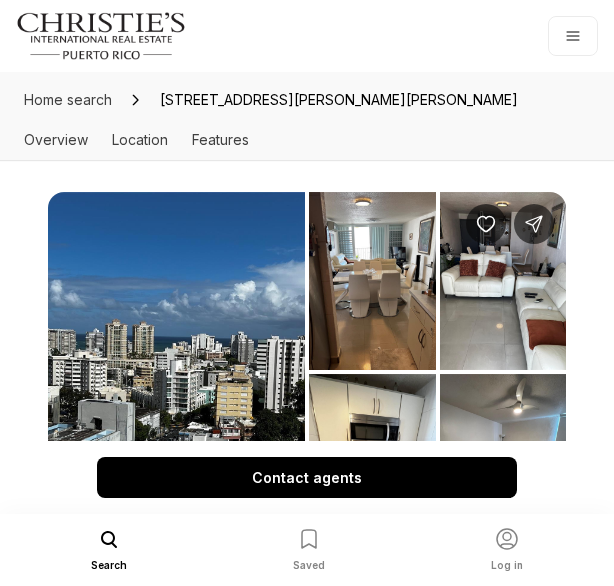 scroll, scrollTop: 0, scrollLeft: 0, axis: both 